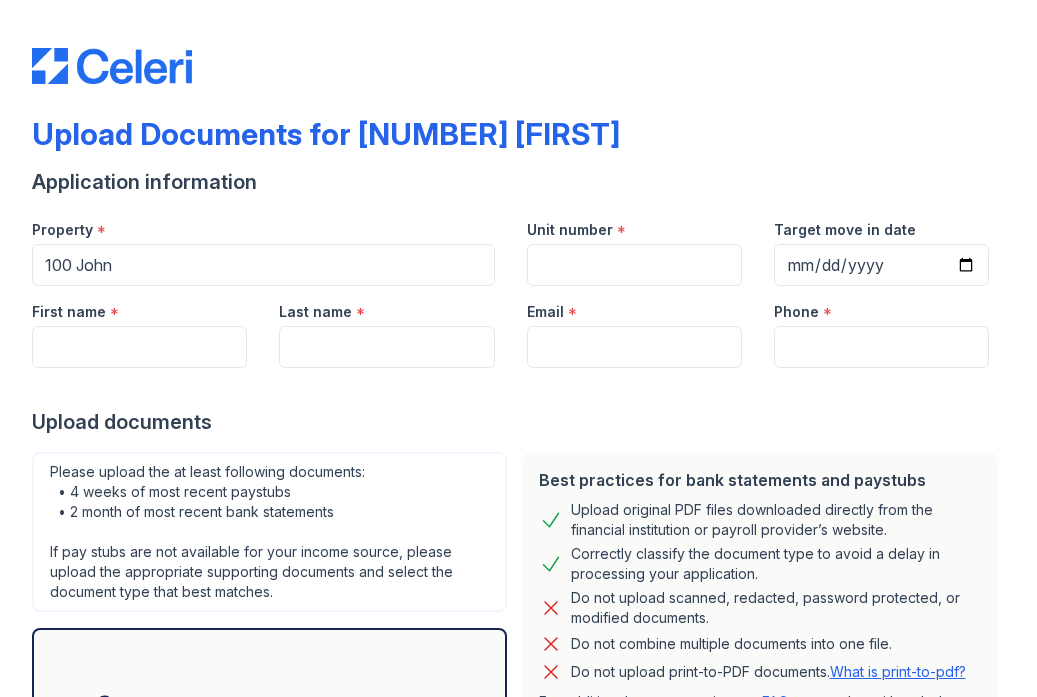 scroll, scrollTop: 0, scrollLeft: 0, axis: both 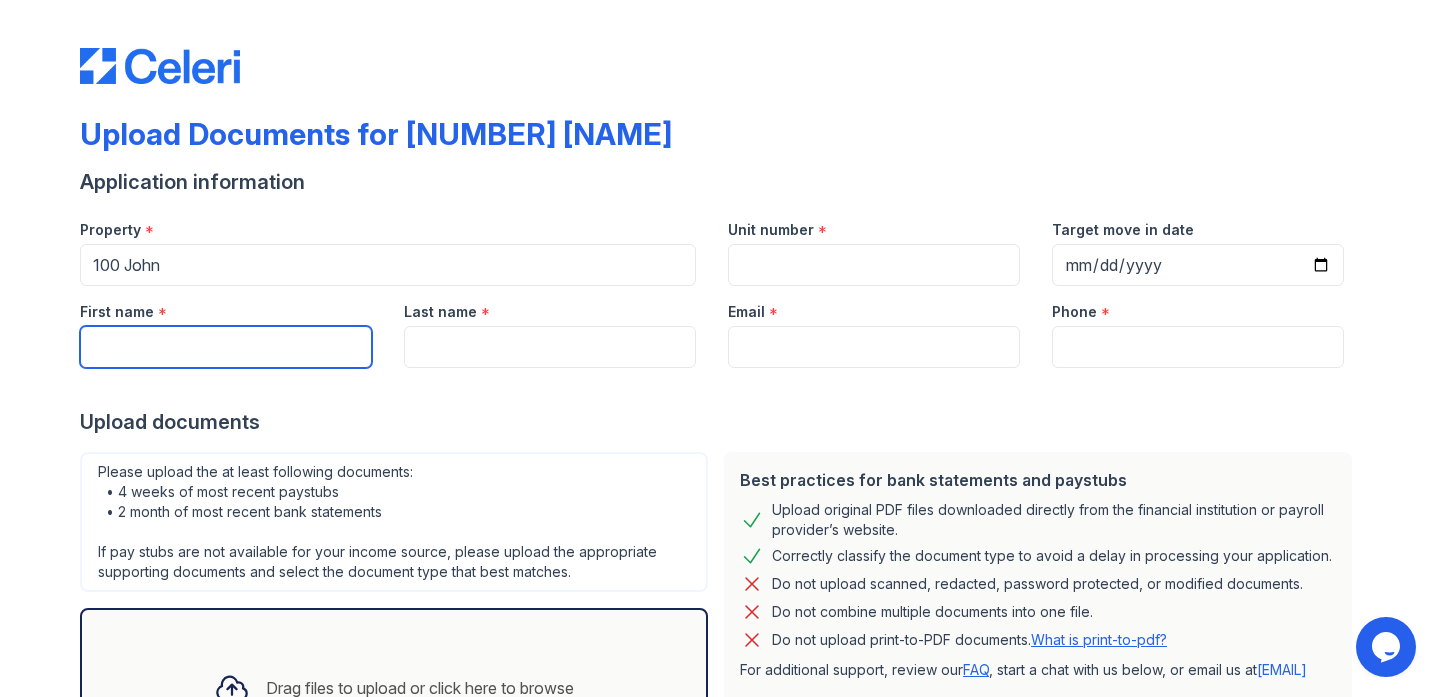 click on "First name" at bounding box center (226, 347) 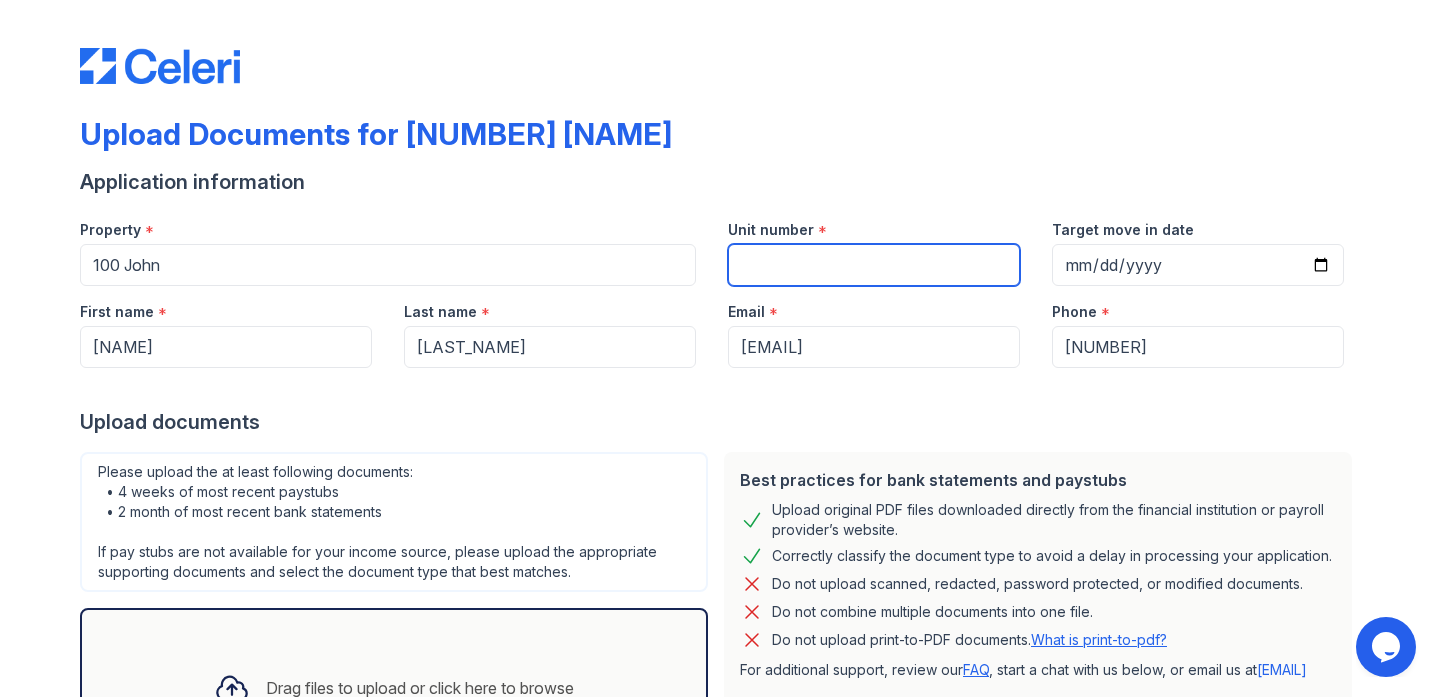 click on "Unit number" at bounding box center [874, 265] 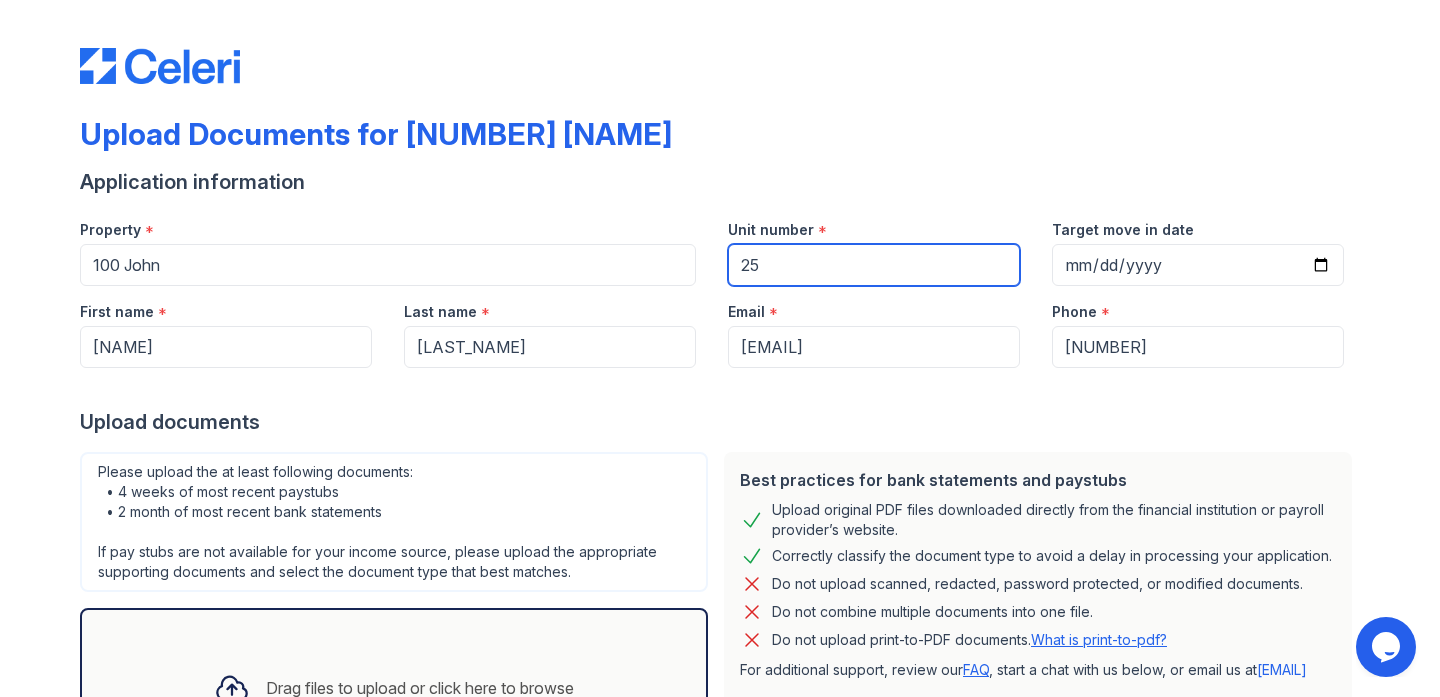 type on "2" 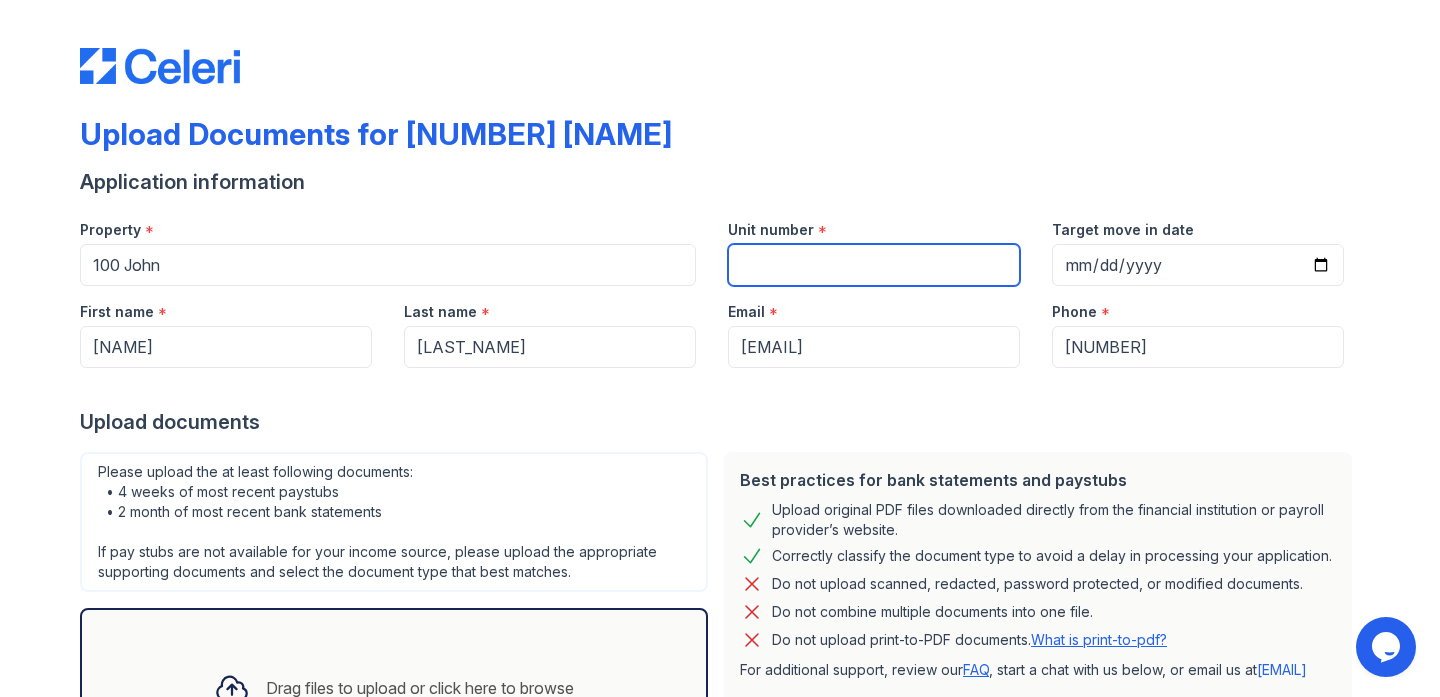 paste on "2507" 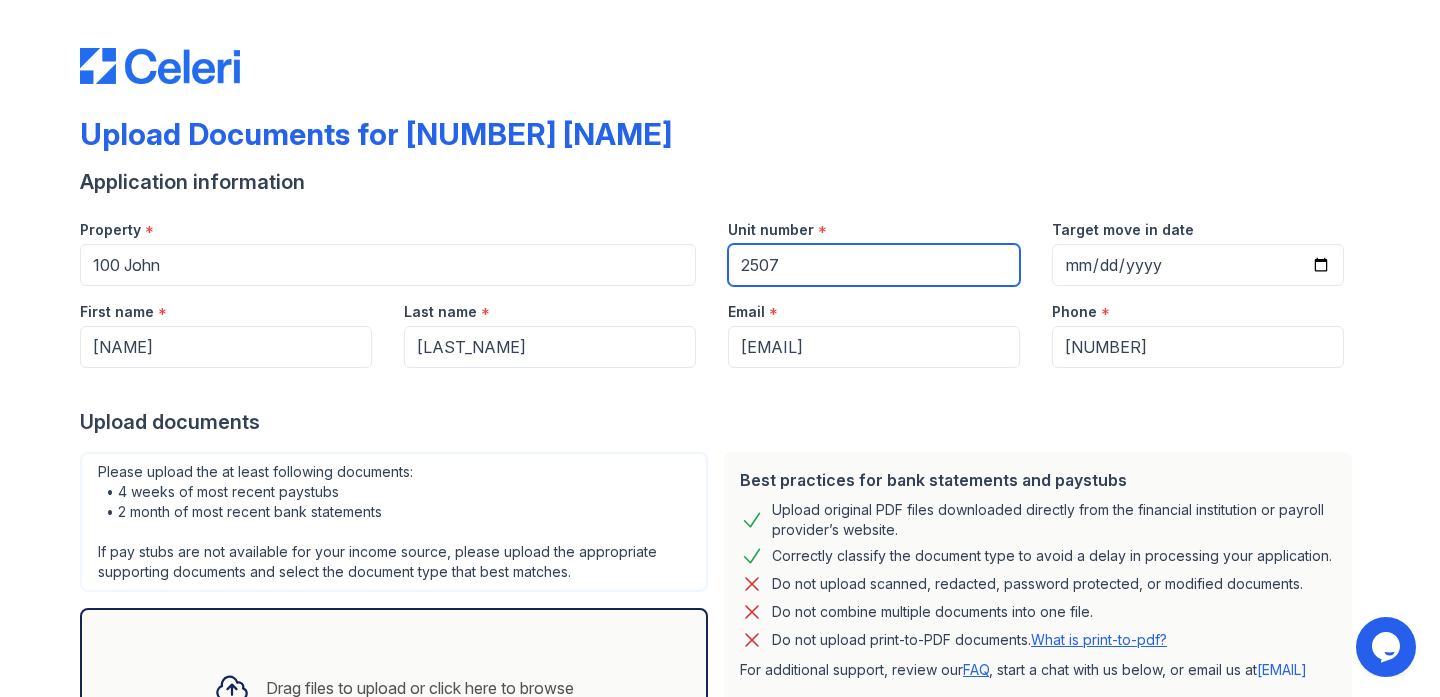 type on "2507" 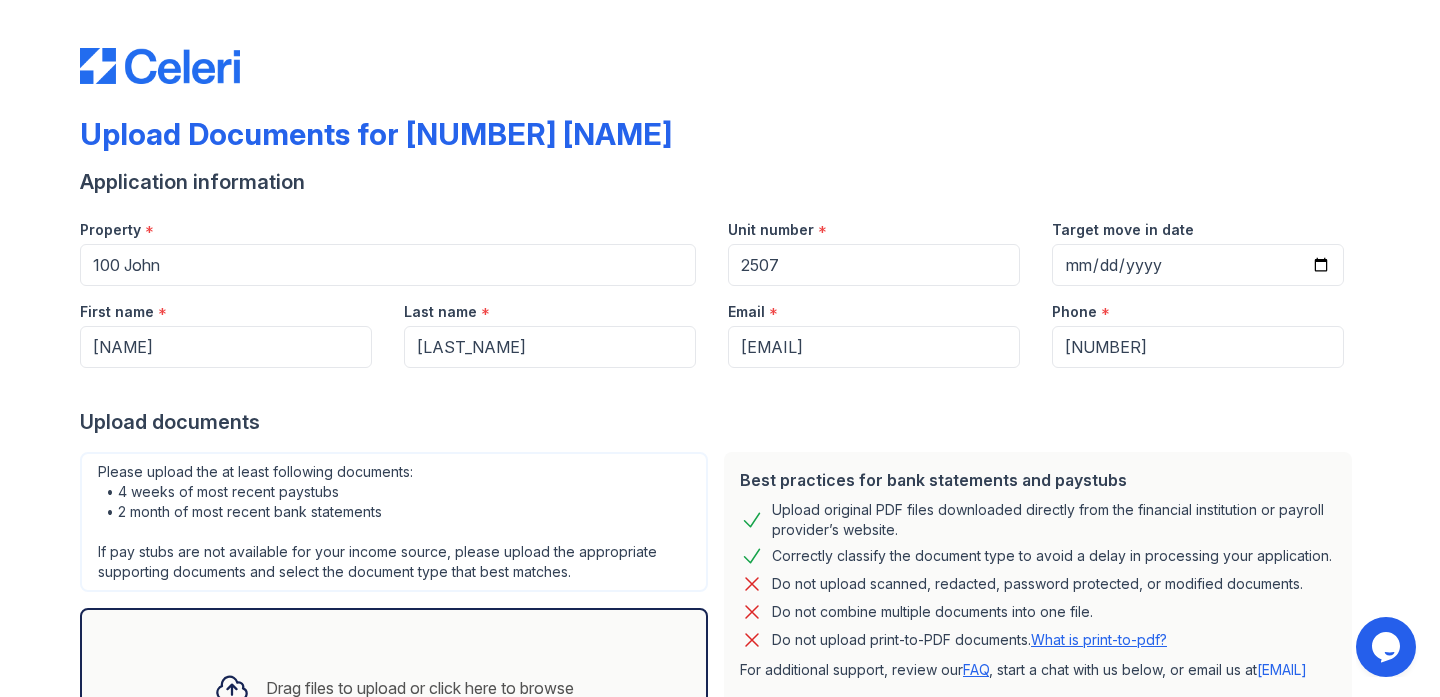 click on "Application information" at bounding box center (720, 182) 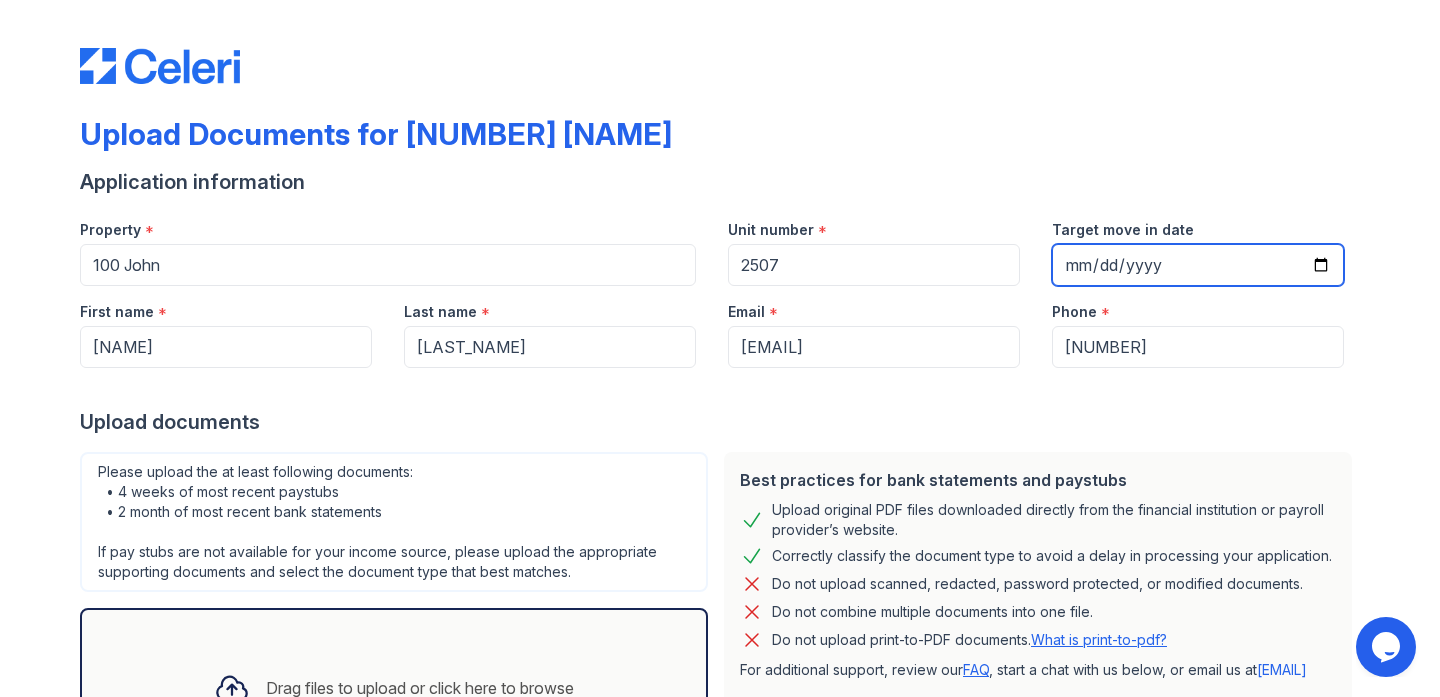 click on "Target move in date" at bounding box center [1198, 265] 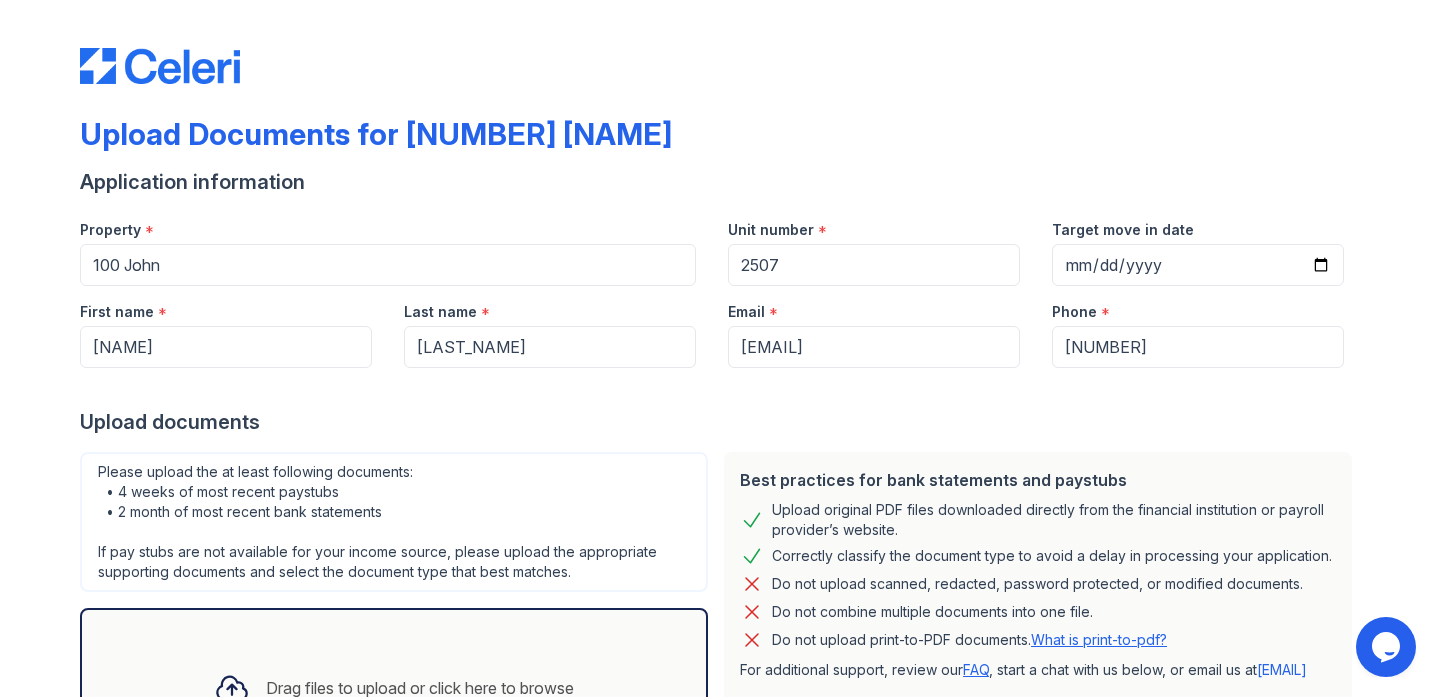 click on "Upload Documents for
[NUMBER] [NAME]" at bounding box center (720, 142) 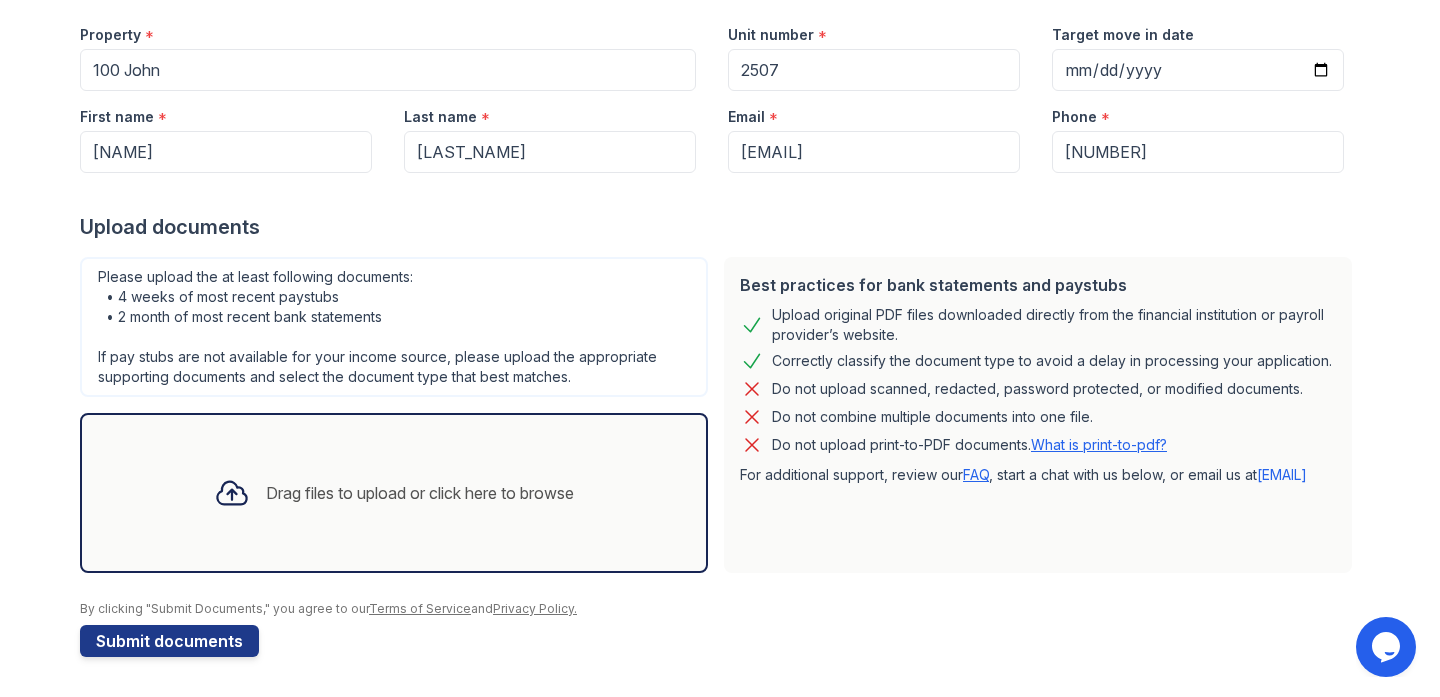 click on "Drag files to upload or click here to browse" at bounding box center [420, 493] 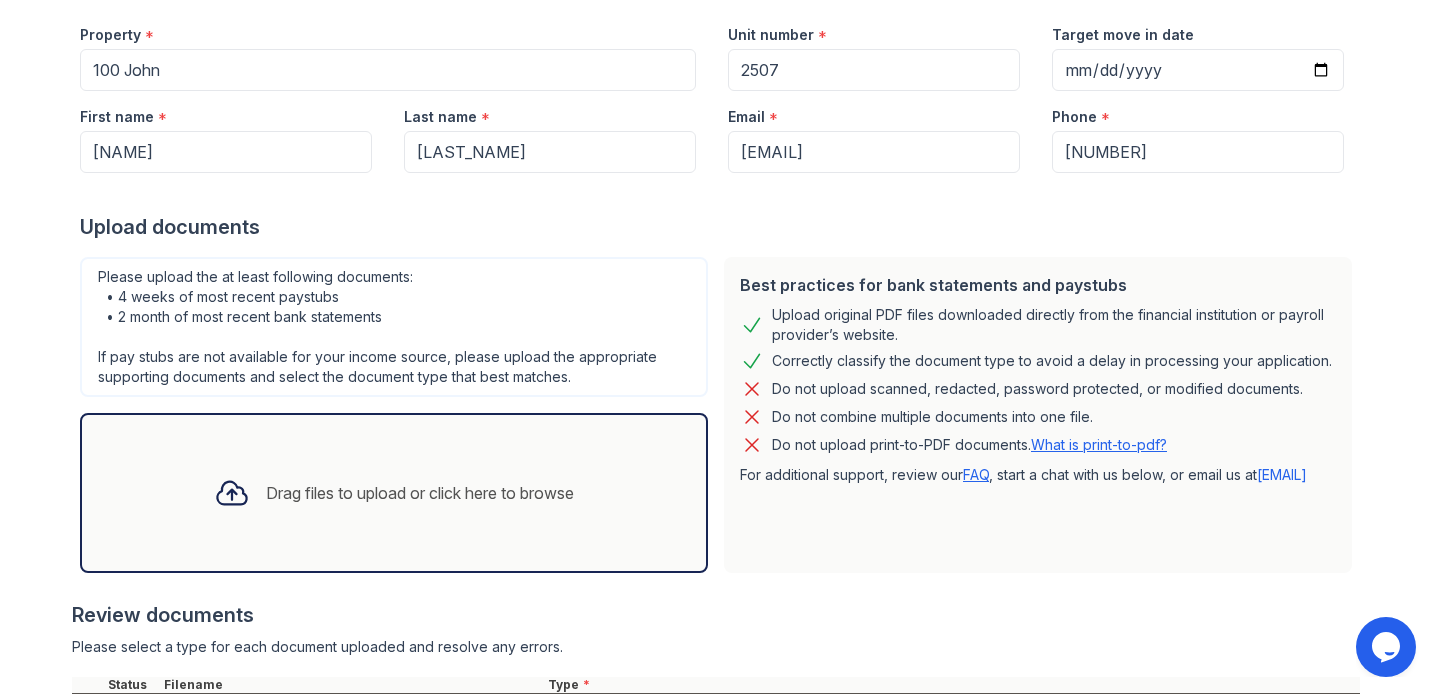 click on "Drag files to upload or click here to browse" at bounding box center (394, 493) 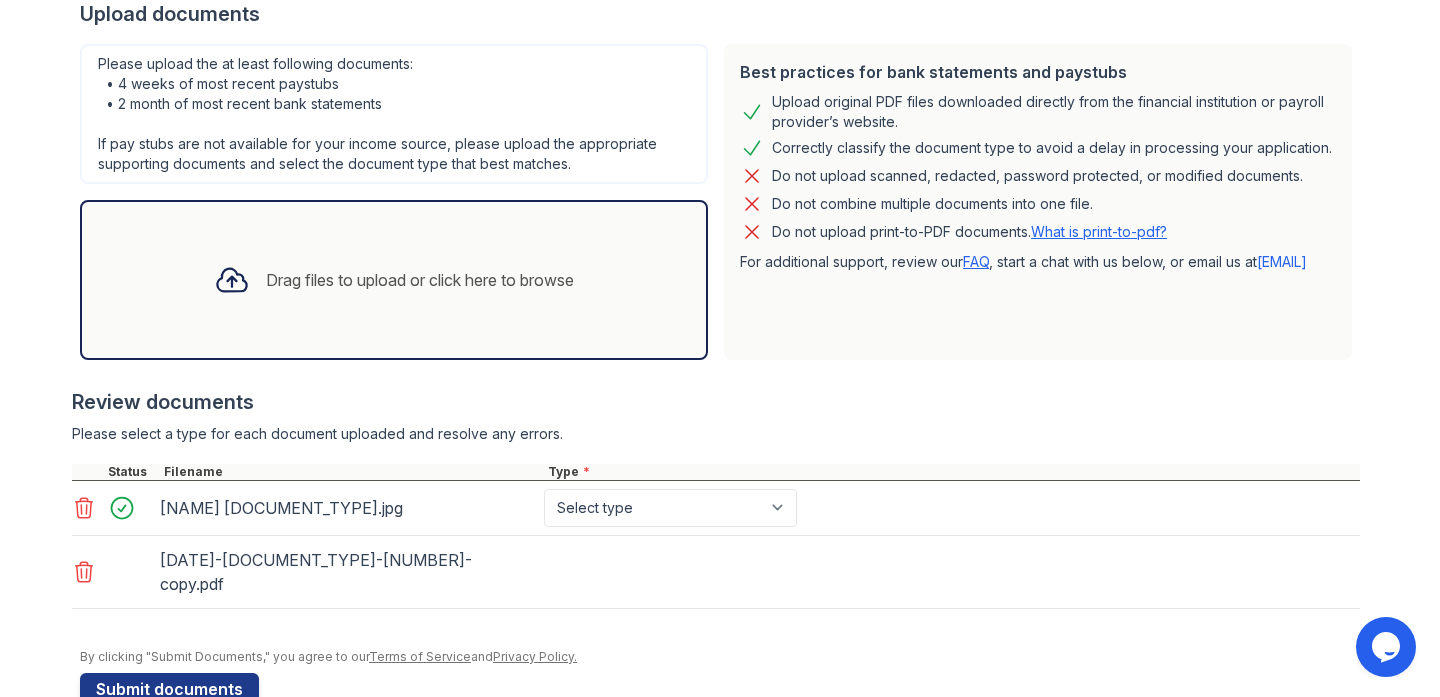 scroll, scrollTop: 432, scrollLeft: 0, axis: vertical 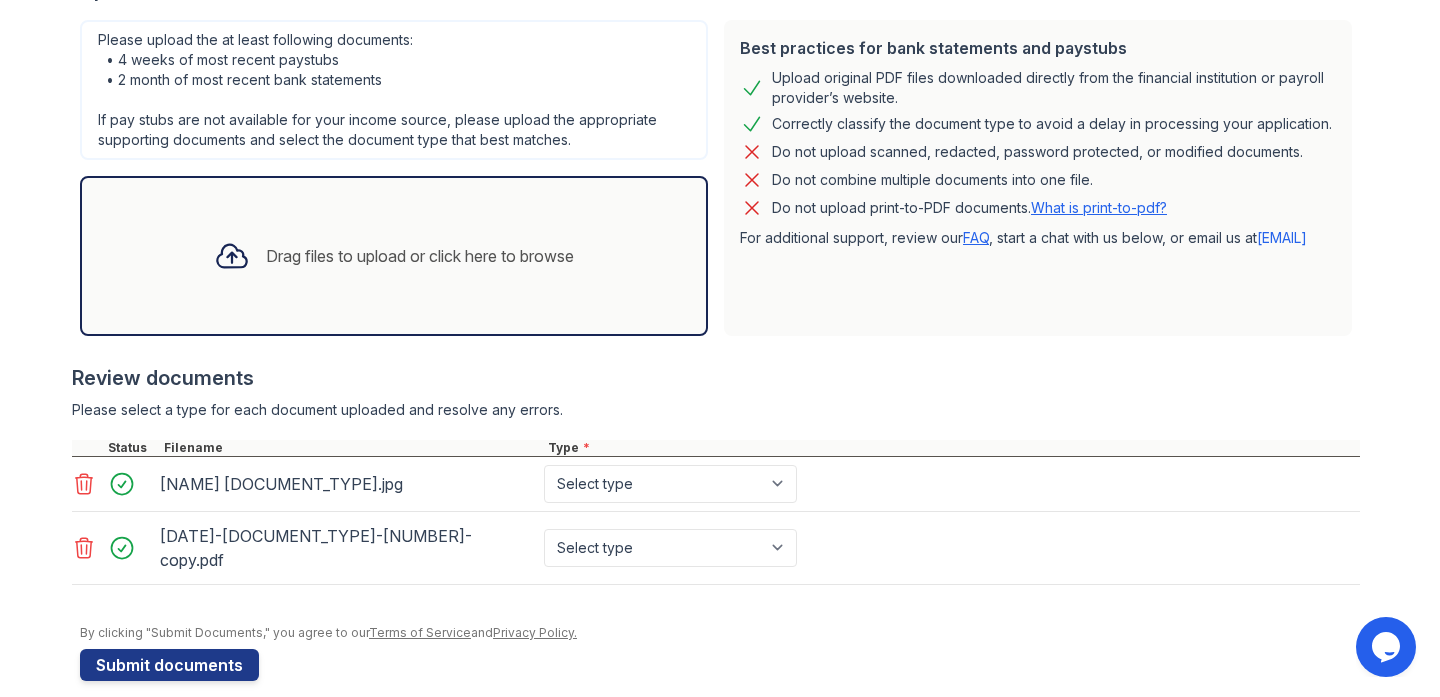 click on "Drag files to upload or click here to browse" at bounding box center (394, 256) 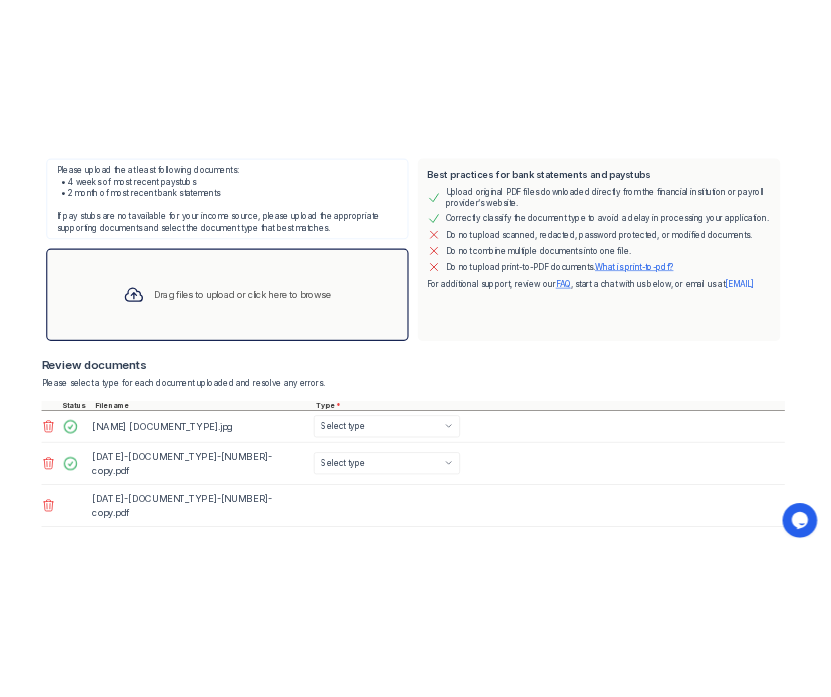 scroll, scrollTop: 487, scrollLeft: 0, axis: vertical 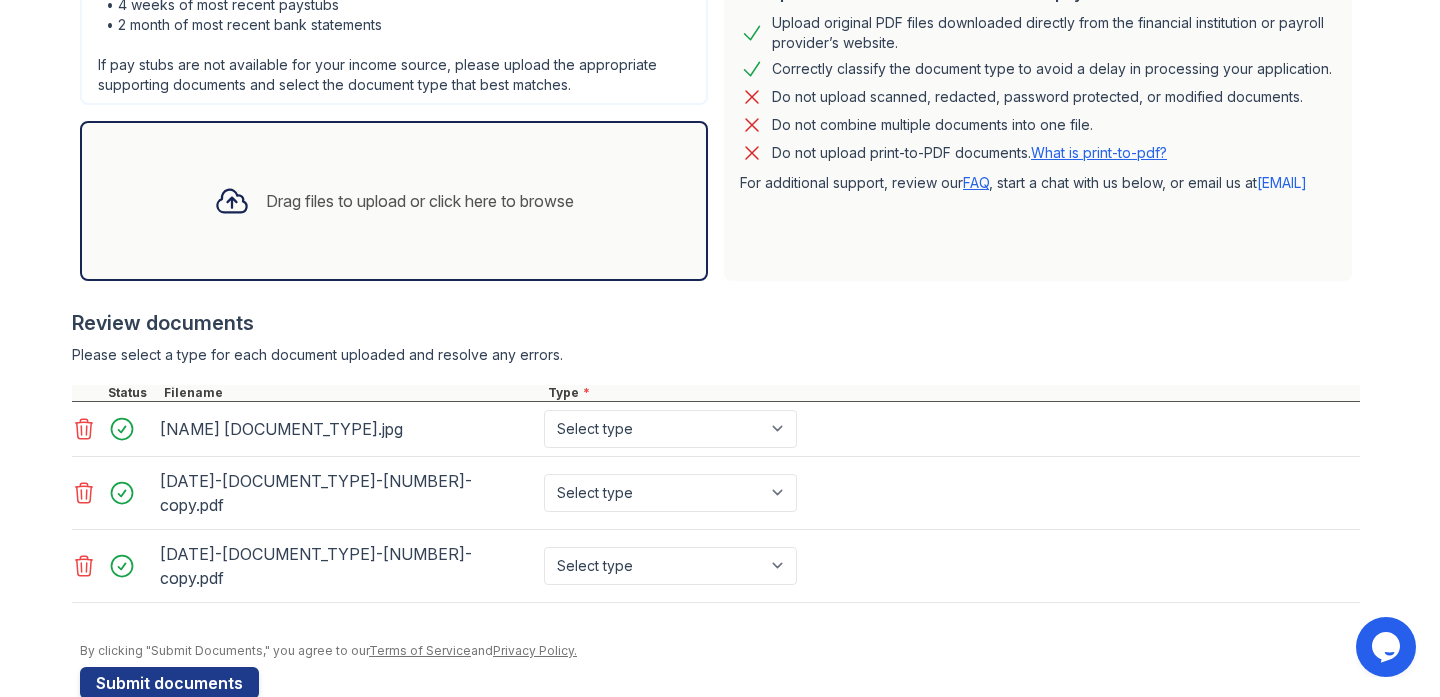 click on "20250724-statements-3583- copy.pdf
Select type
Paystub
Bank Statement
Offer Letter
Tax Documents
Benefit Award Letter
Investment Account Statement
Other" at bounding box center [716, 493] 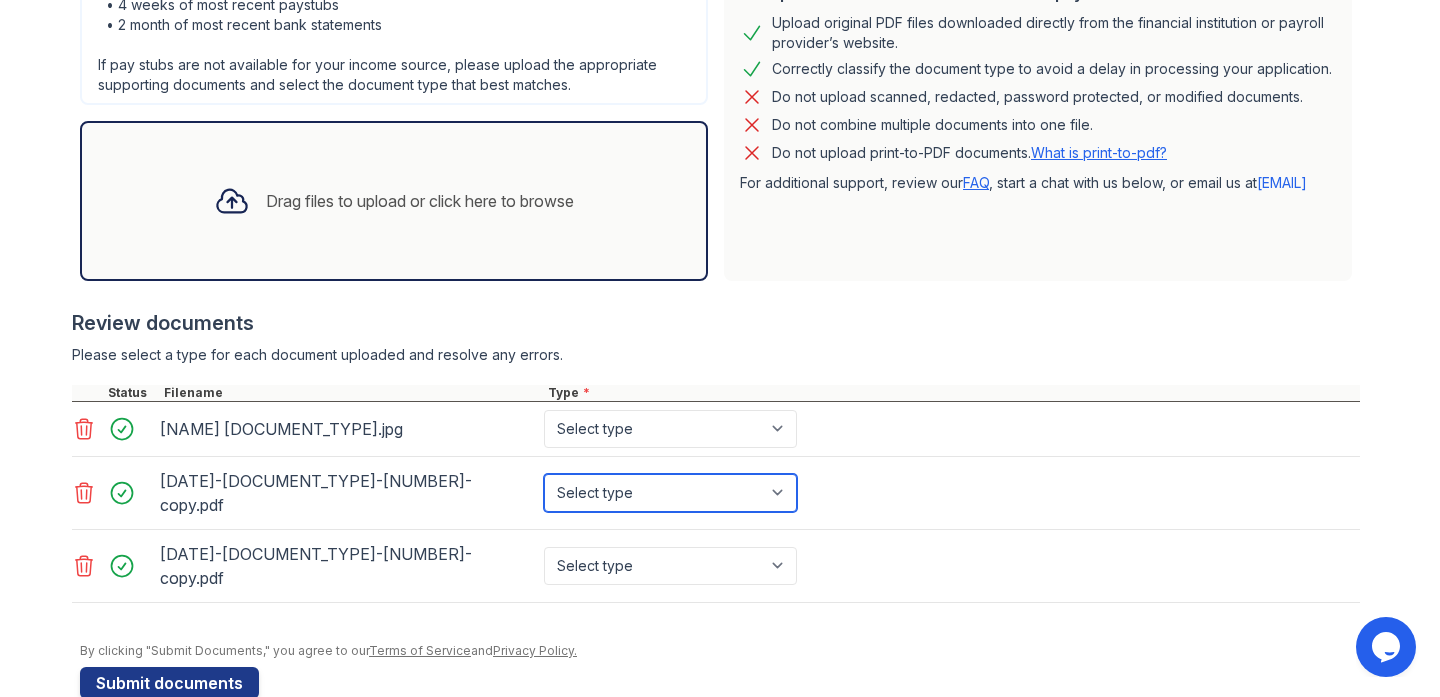 click on "Select type
Paystub
Bank Statement
Offer Letter
Tax Documents
Benefit Award Letter
Investment Account Statement
Other" at bounding box center (670, 493) 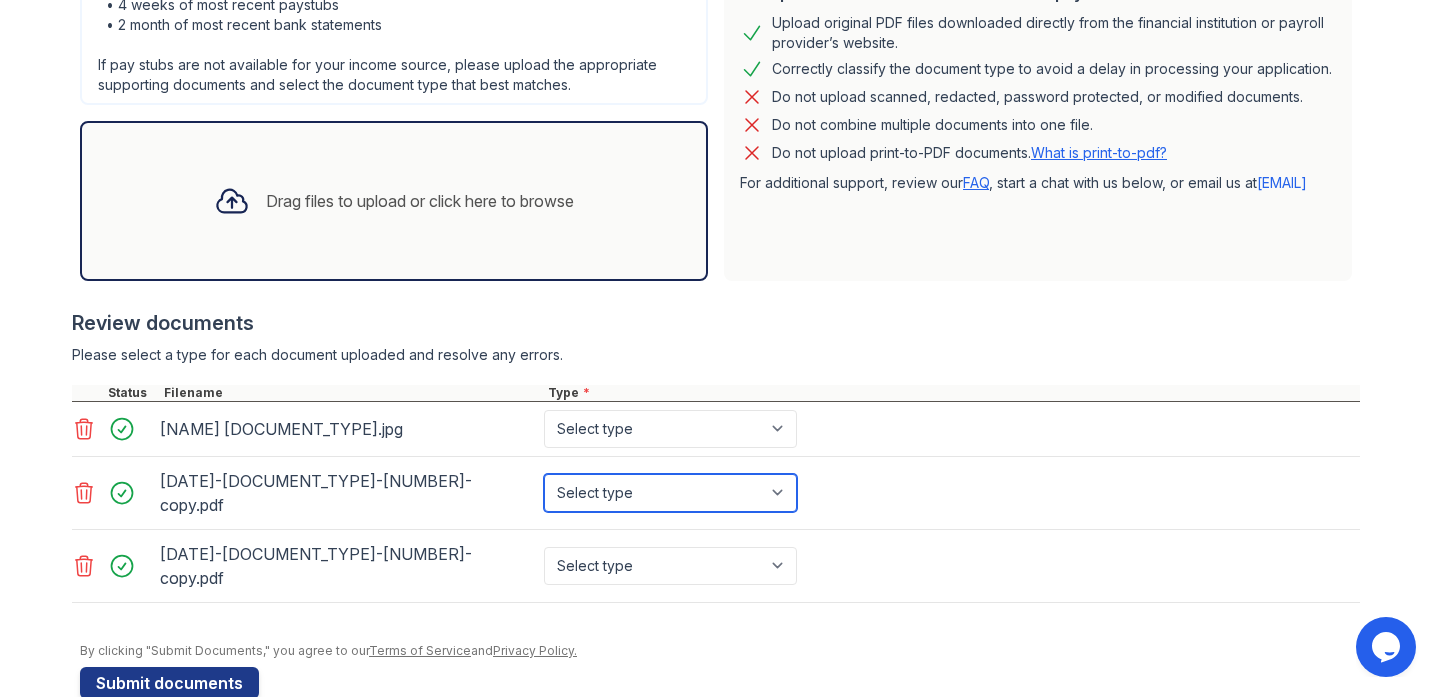 select on "bank_statement" 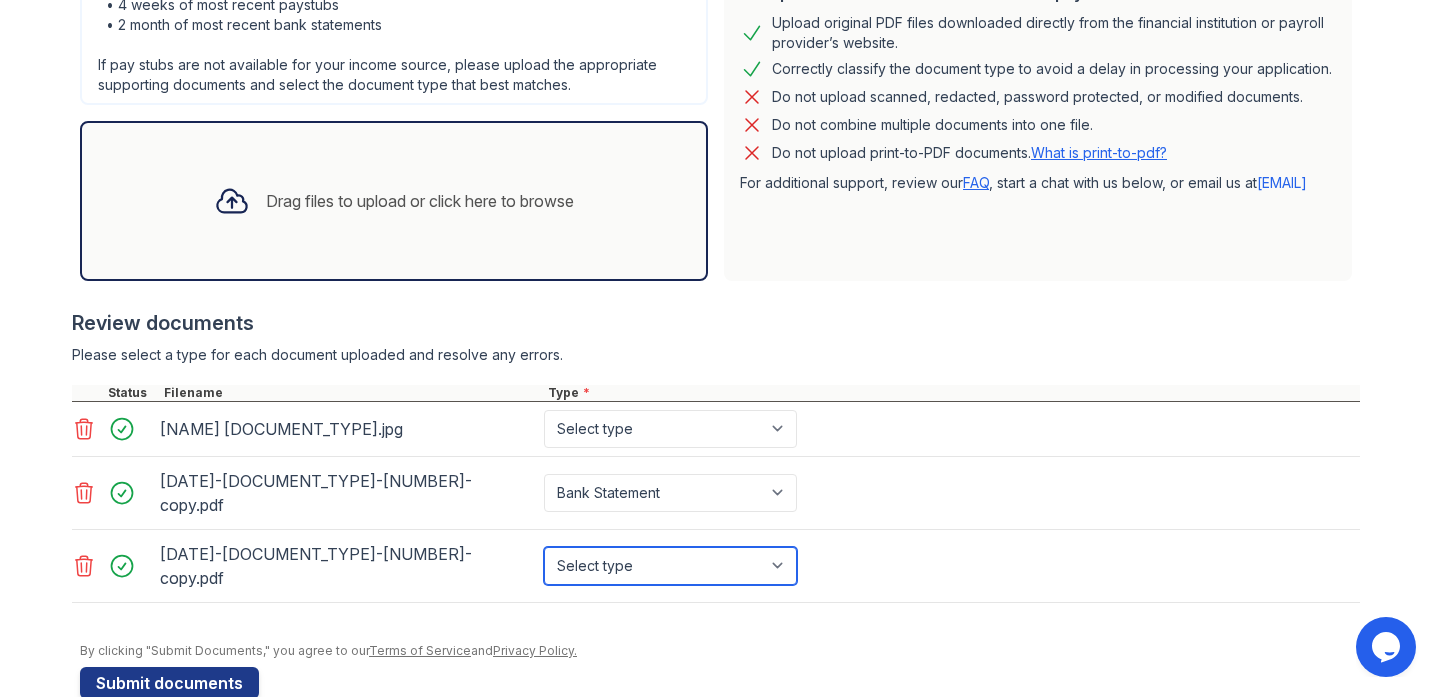 click on "Select type
Paystub
Bank Statement
Offer Letter
Tax Documents
Benefit Award Letter
Investment Account Statement
Other" at bounding box center [670, 566] 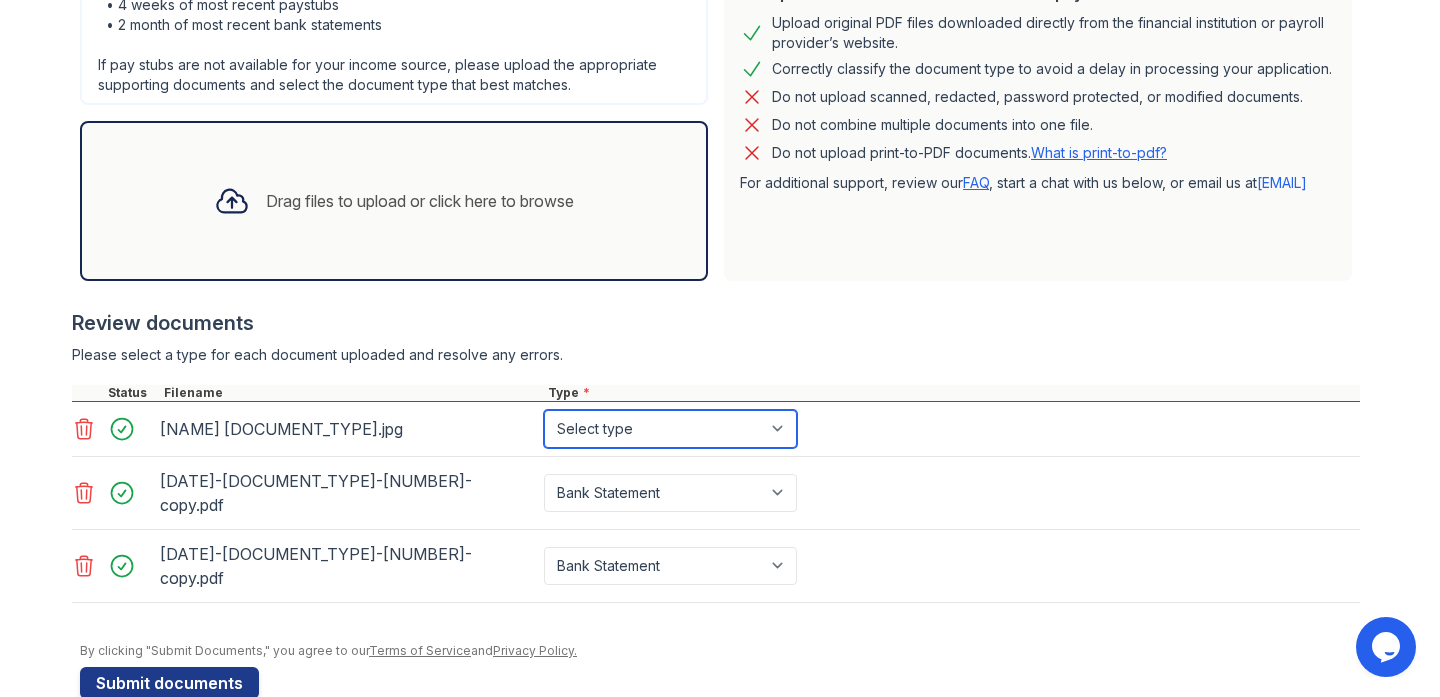click on "Select type
Paystub
Bank Statement
Offer Letter
Tax Documents
Benefit Award Letter
Investment Account Statement
Other" at bounding box center [670, 429] 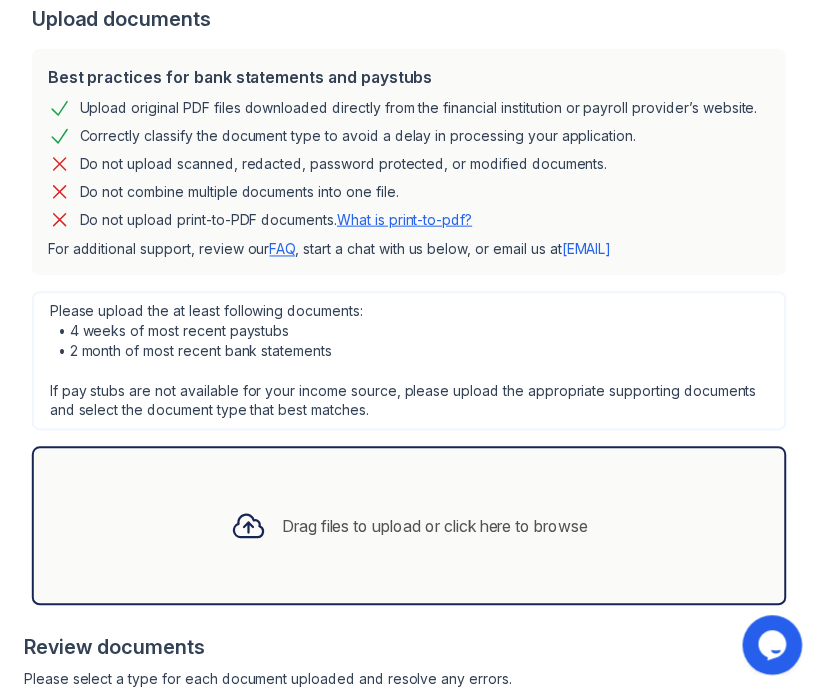 scroll, scrollTop: 569, scrollLeft: 0, axis: vertical 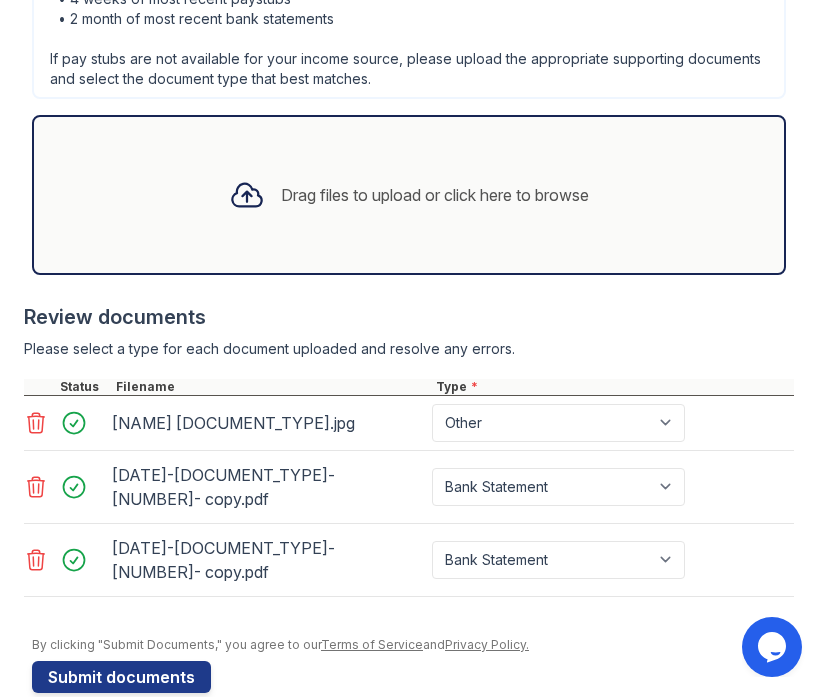 click on "Drag files to upload or click here to browse" at bounding box center [409, 195] 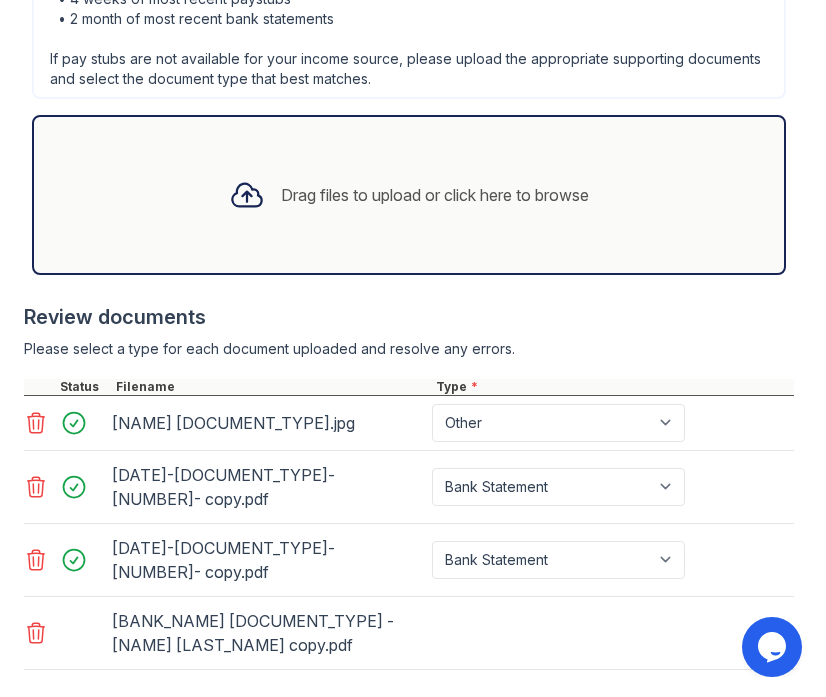 scroll, scrollTop: 892, scrollLeft: 0, axis: vertical 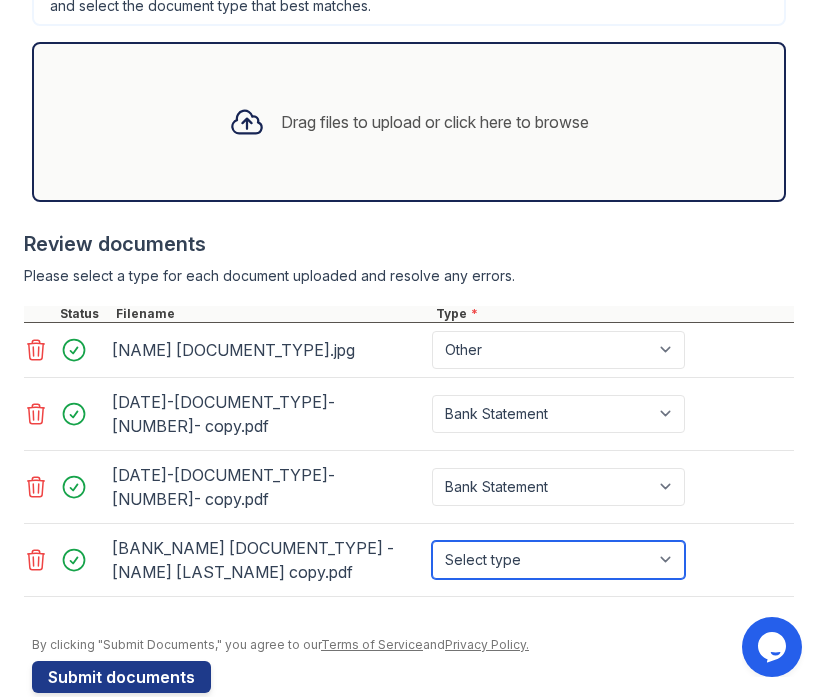 click on "Select type
Paystub
Bank Statement
Offer Letter
Tax Documents
Benefit Award Letter
Investment Account Statement
Other" at bounding box center (558, 560) 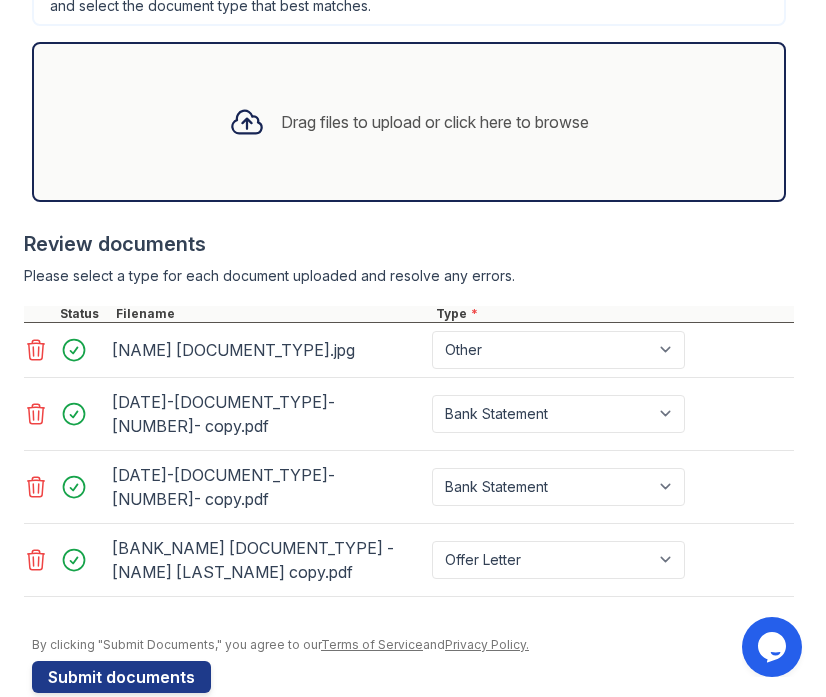 click on "Drag files to upload or click here to browse" at bounding box center [435, 122] 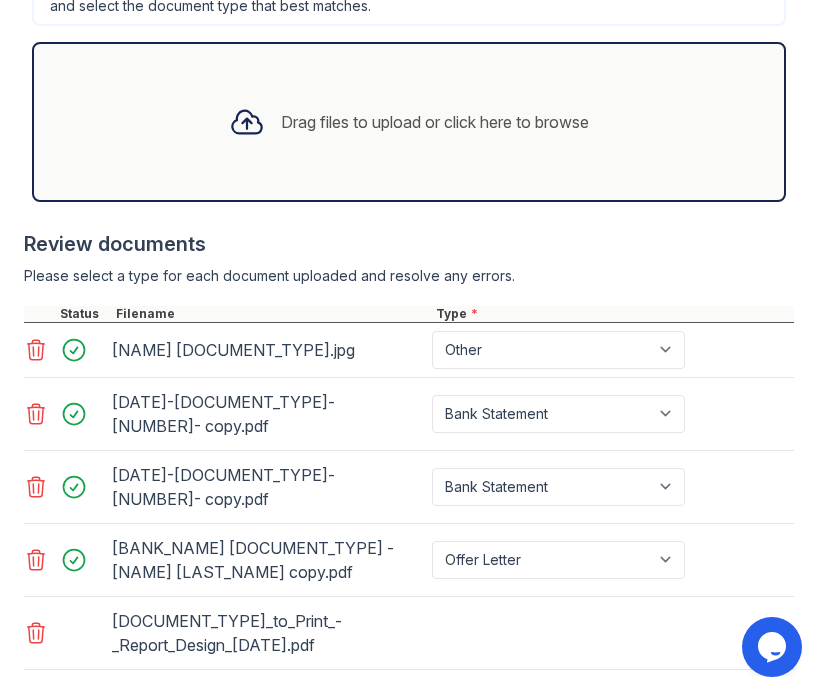 scroll, scrollTop: 965, scrollLeft: 0, axis: vertical 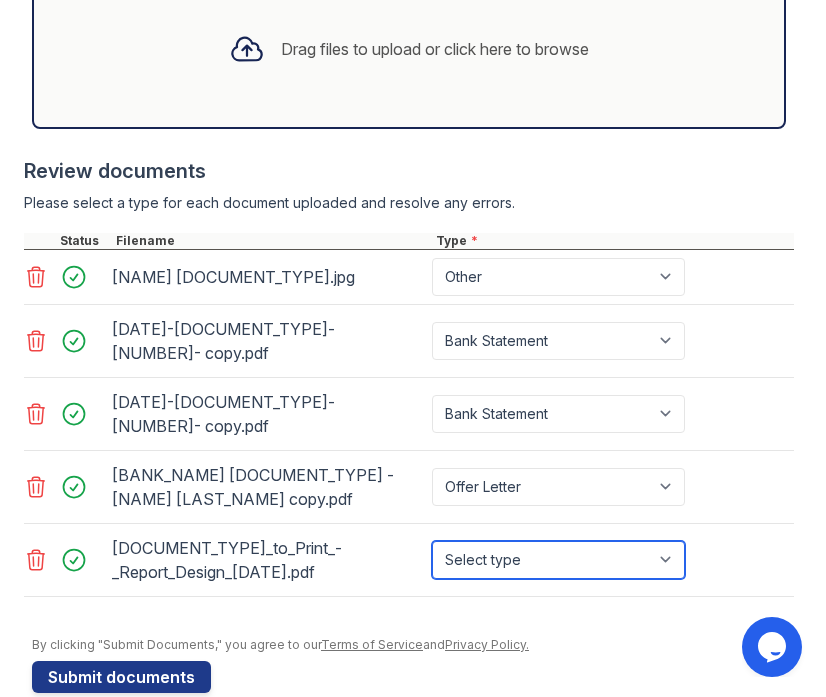 click on "Select type
Paystub
Bank Statement
Offer Letter
Tax Documents
Benefit Award Letter
Investment Account Statement
Other" at bounding box center (558, 560) 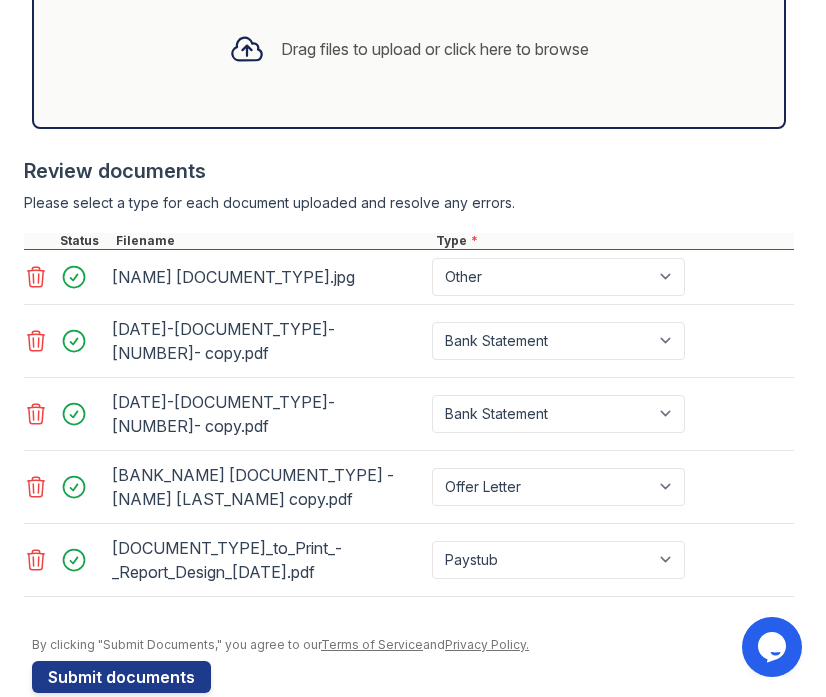 click on "Drag files to upload or click here to browse" at bounding box center (409, 49) 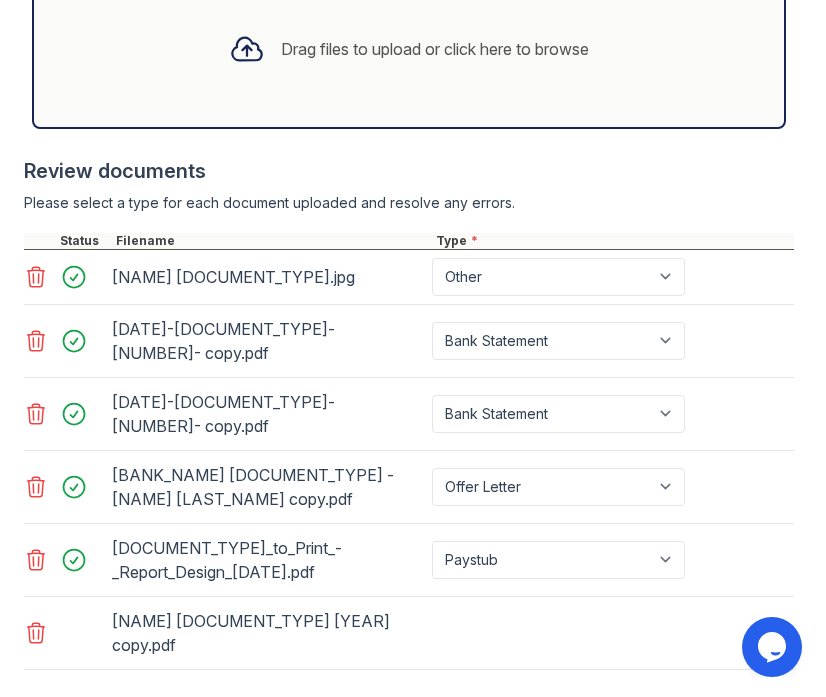scroll, scrollTop: 1014, scrollLeft: 0, axis: vertical 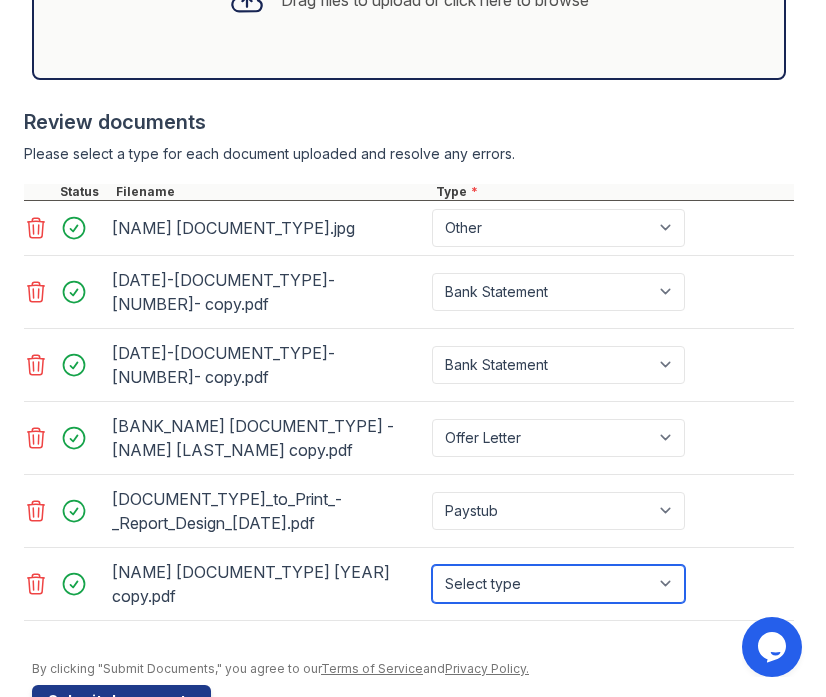 click on "Select type
Paystub
Bank Statement
Offer Letter
Tax Documents
Benefit Award Letter
Investment Account Statement
Other" at bounding box center [558, 584] 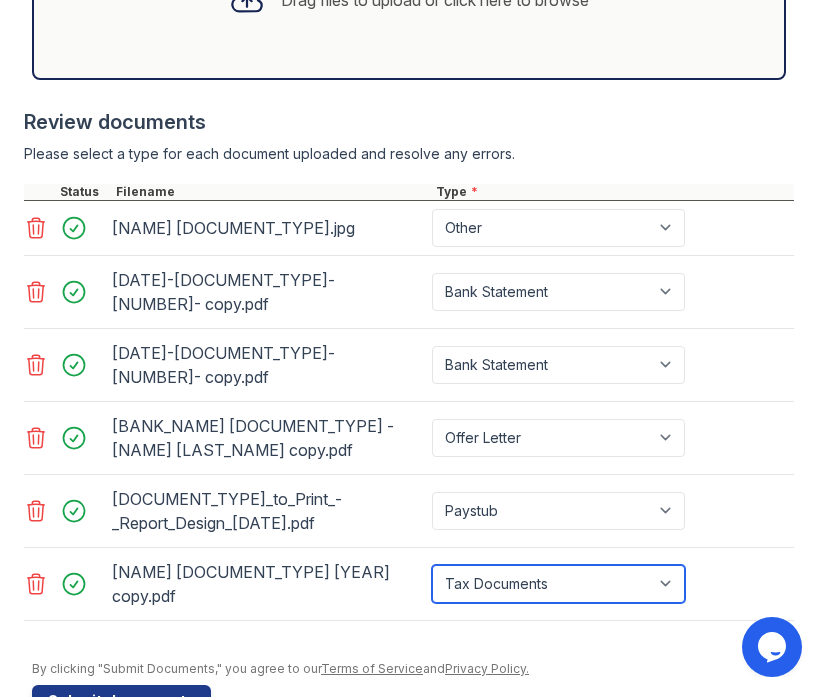 scroll, scrollTop: 1020, scrollLeft: 0, axis: vertical 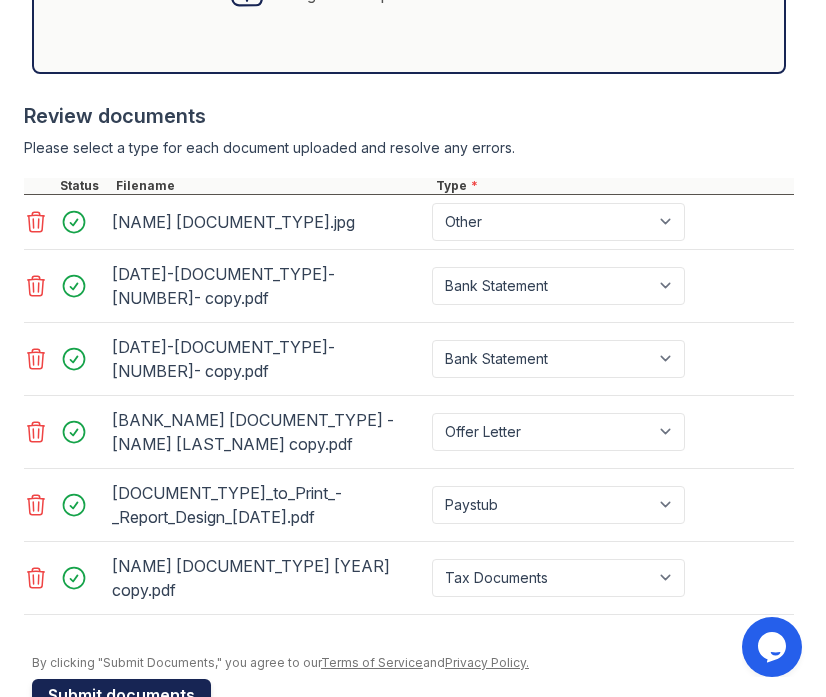 click on "Submit documents" at bounding box center [121, 695] 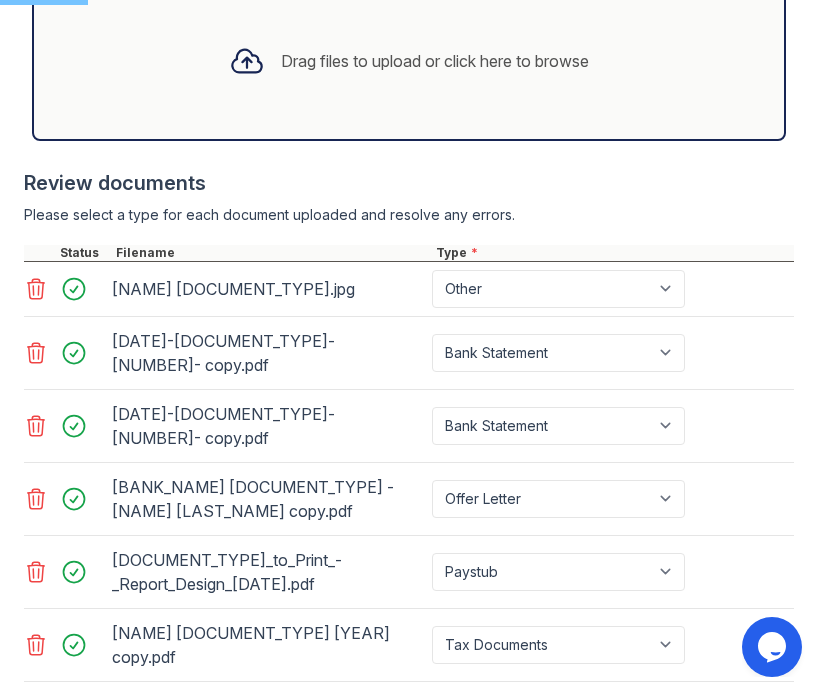 scroll, scrollTop: 931, scrollLeft: 0, axis: vertical 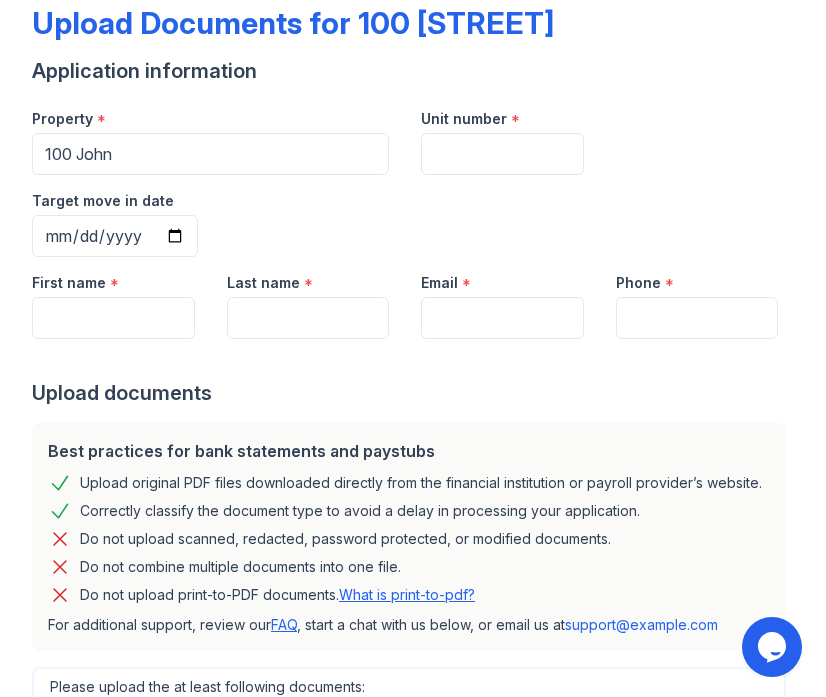 click on "Property
*
100 [STREET]
Unit number
*
Target move in date" at bounding box center (405, 175) 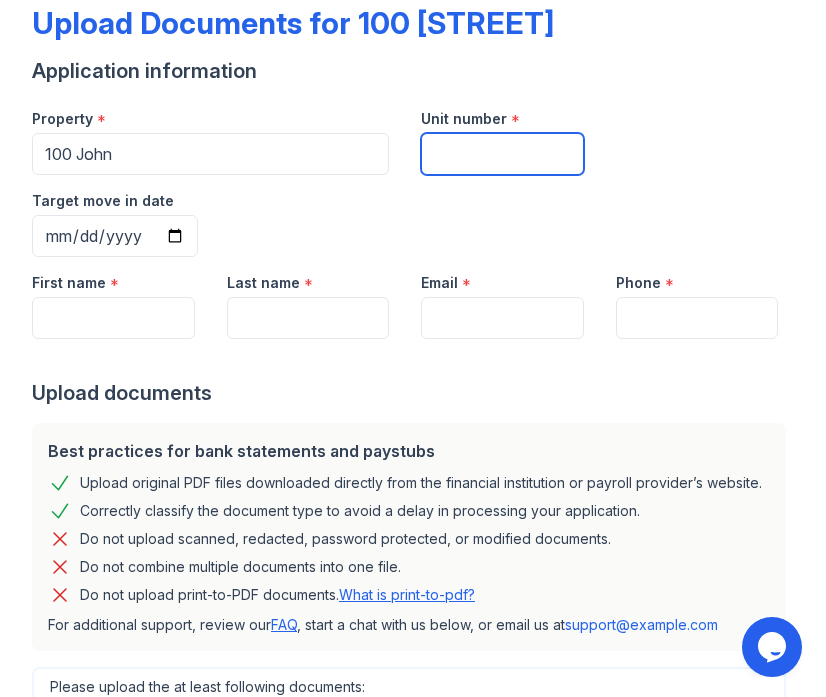 click on "Unit number" at bounding box center [502, 154] 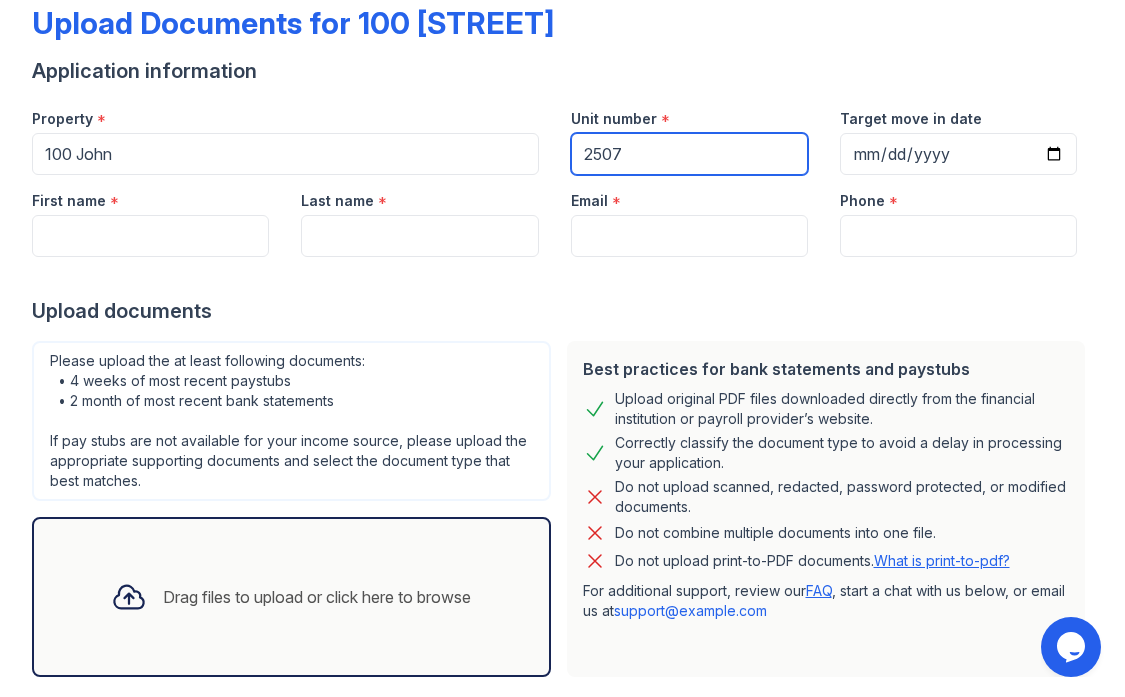 type on "2507" 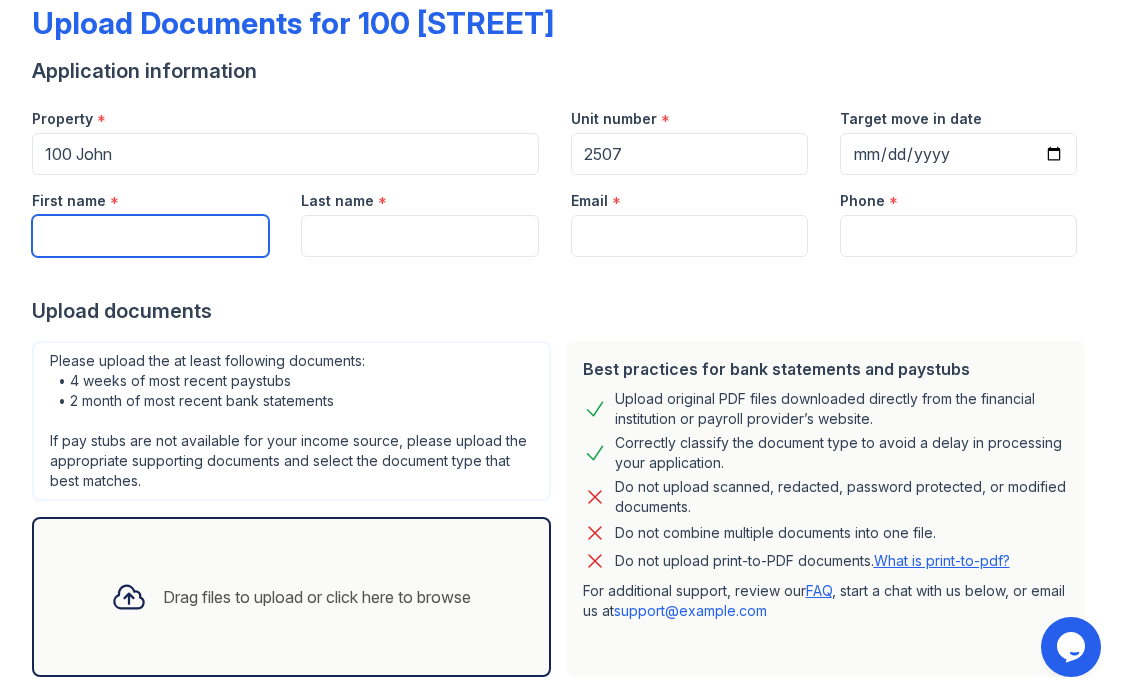 click on "First name" at bounding box center [150, 236] 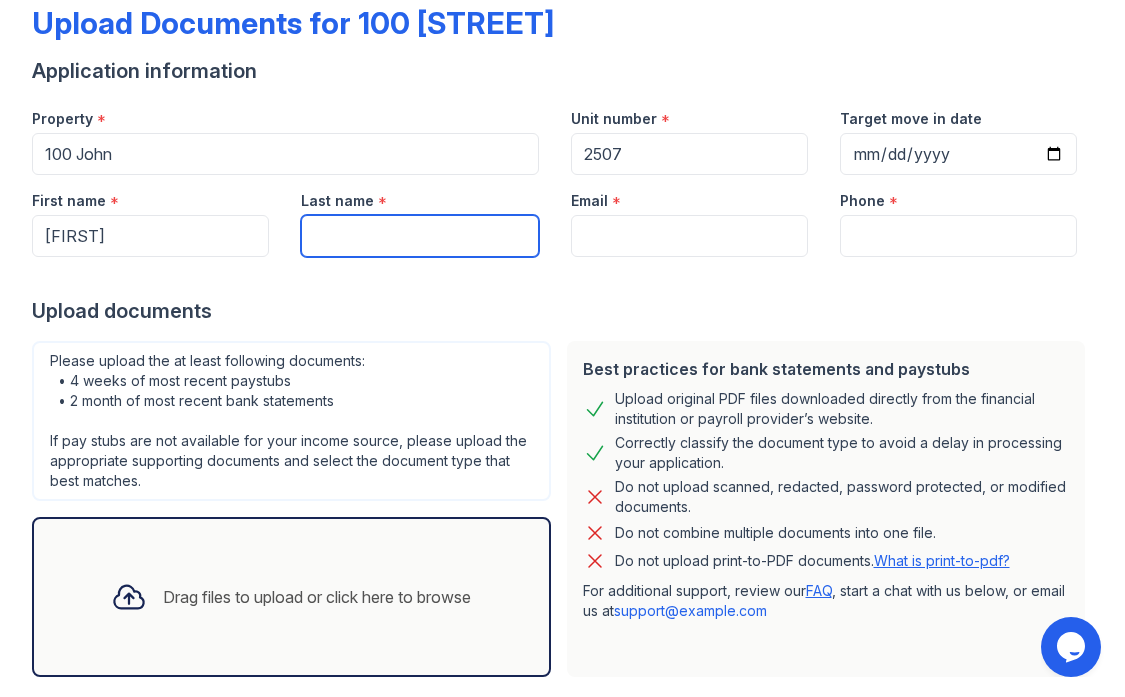 type on "[LAST]" 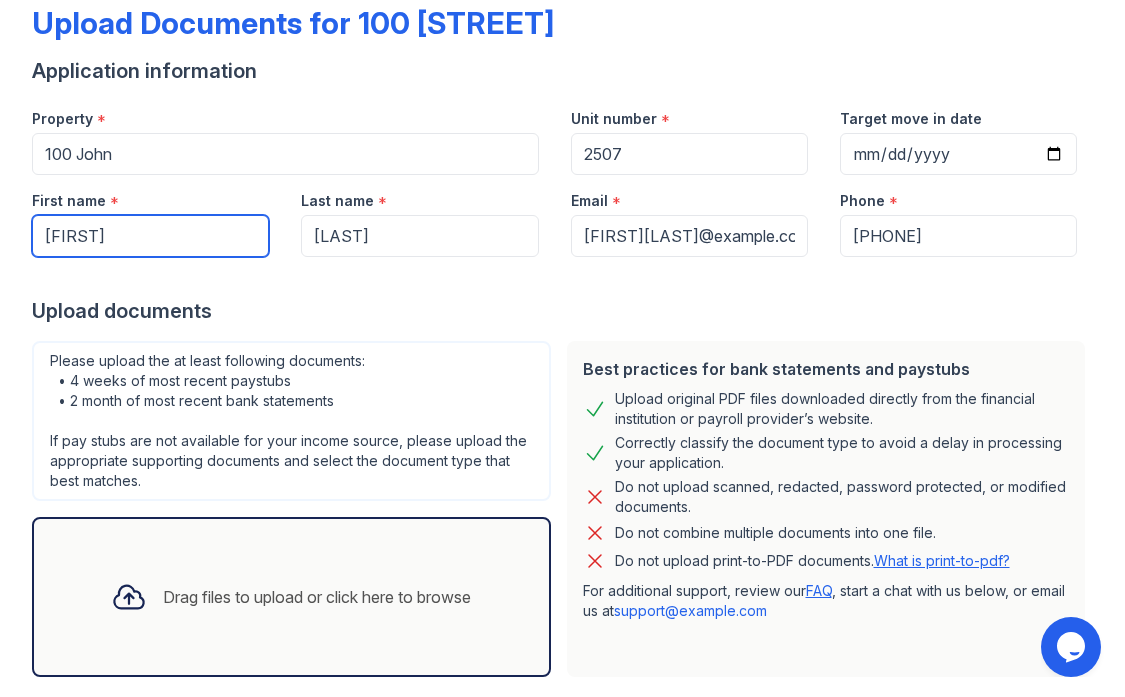 scroll, scrollTop: 215, scrollLeft: 0, axis: vertical 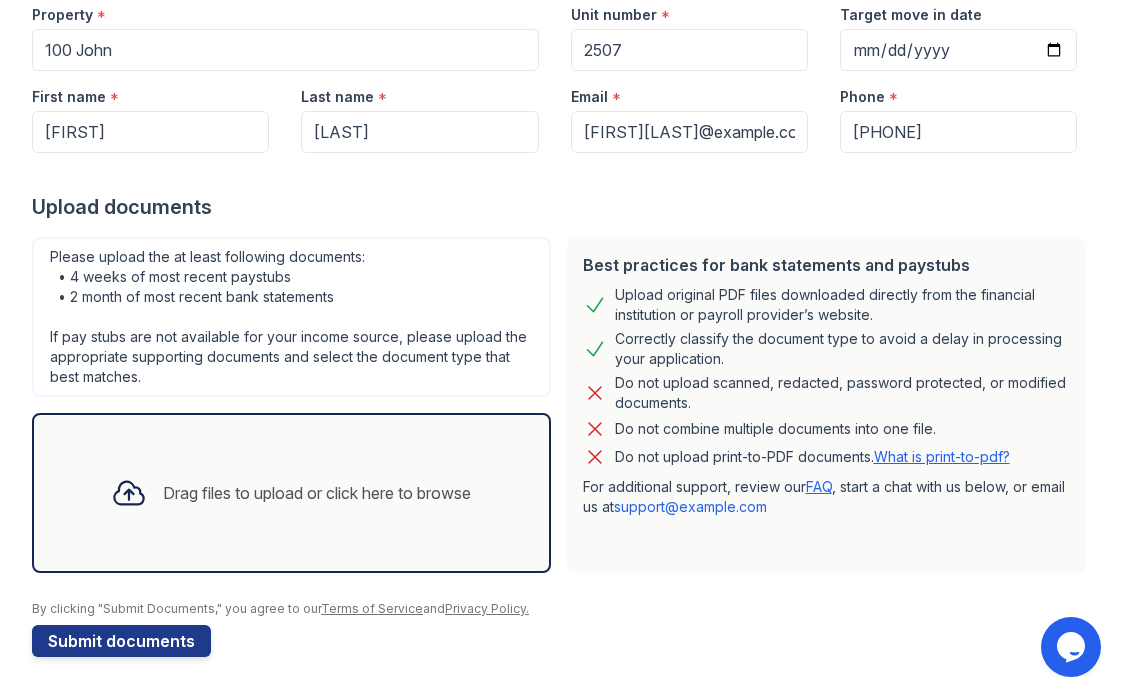click on "Drag files to upload or click here to browse" at bounding box center [317, 493] 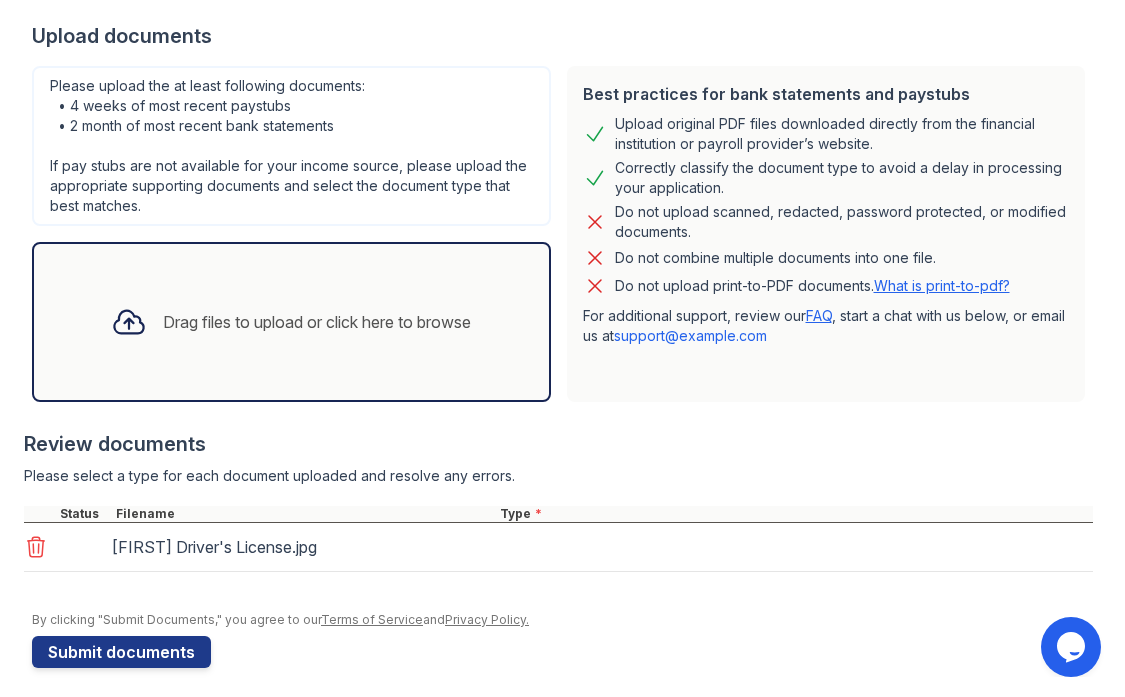 scroll, scrollTop: 397, scrollLeft: 0, axis: vertical 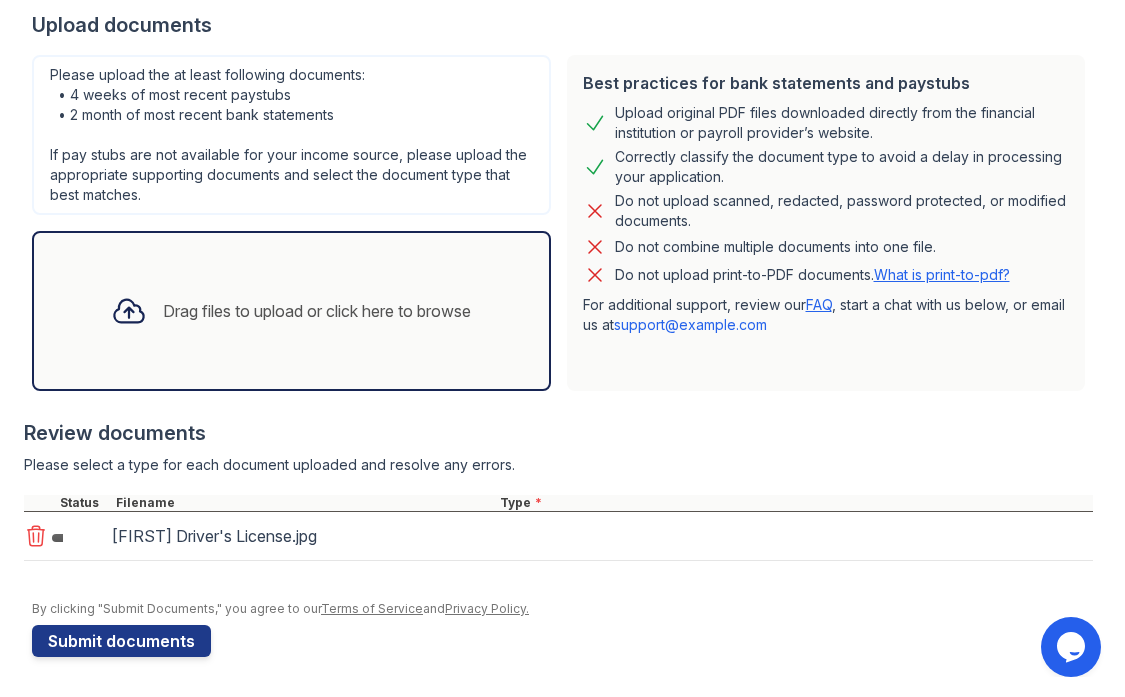 click on "Drag files to upload or click here to browse" at bounding box center [291, 311] 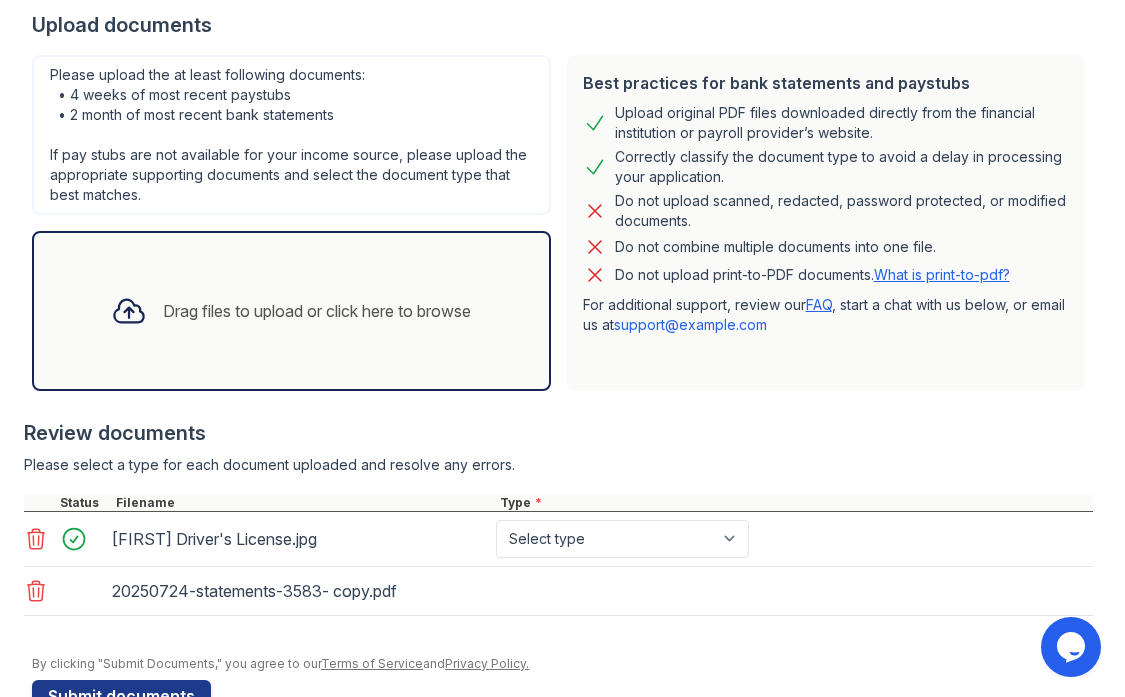 click on "Drag files to upload or click here to browse" at bounding box center (291, 311) 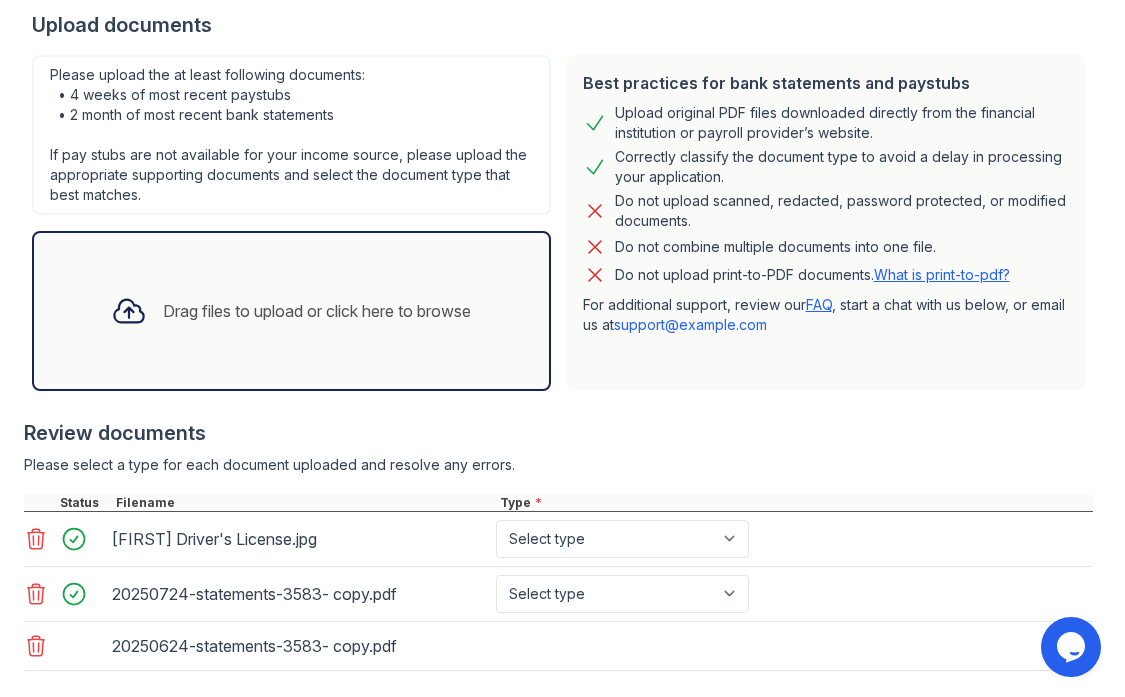 click on "Drag files to upload or click here to browse" at bounding box center [317, 311] 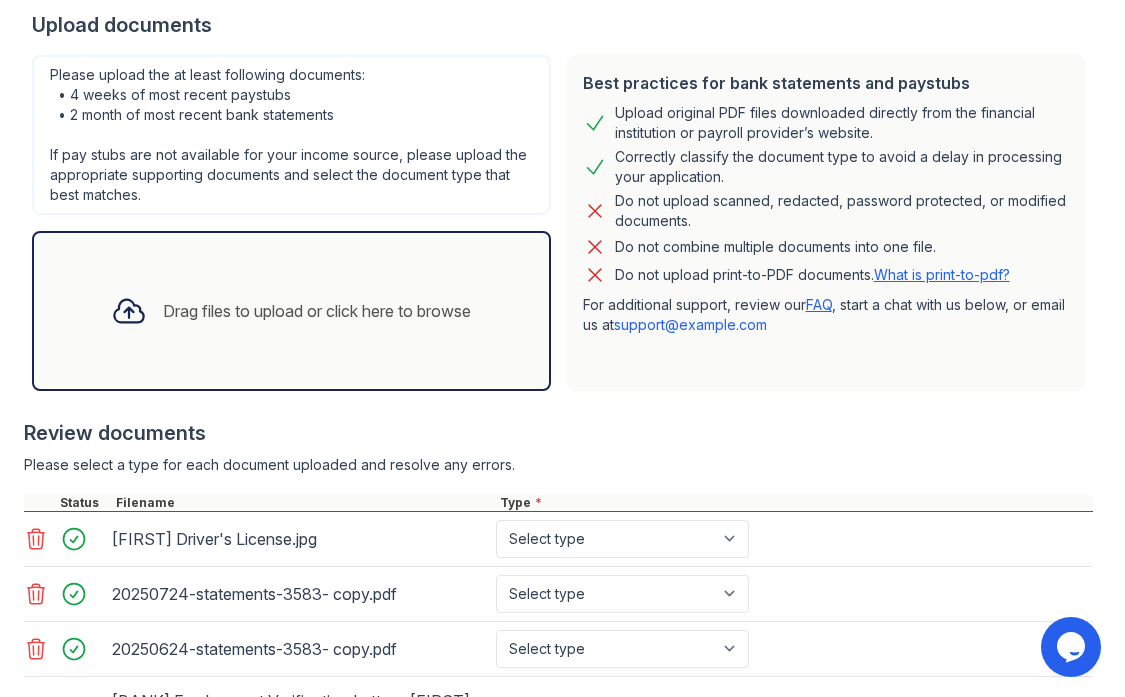 click on "Drag files to upload or click here to browse" at bounding box center (291, 311) 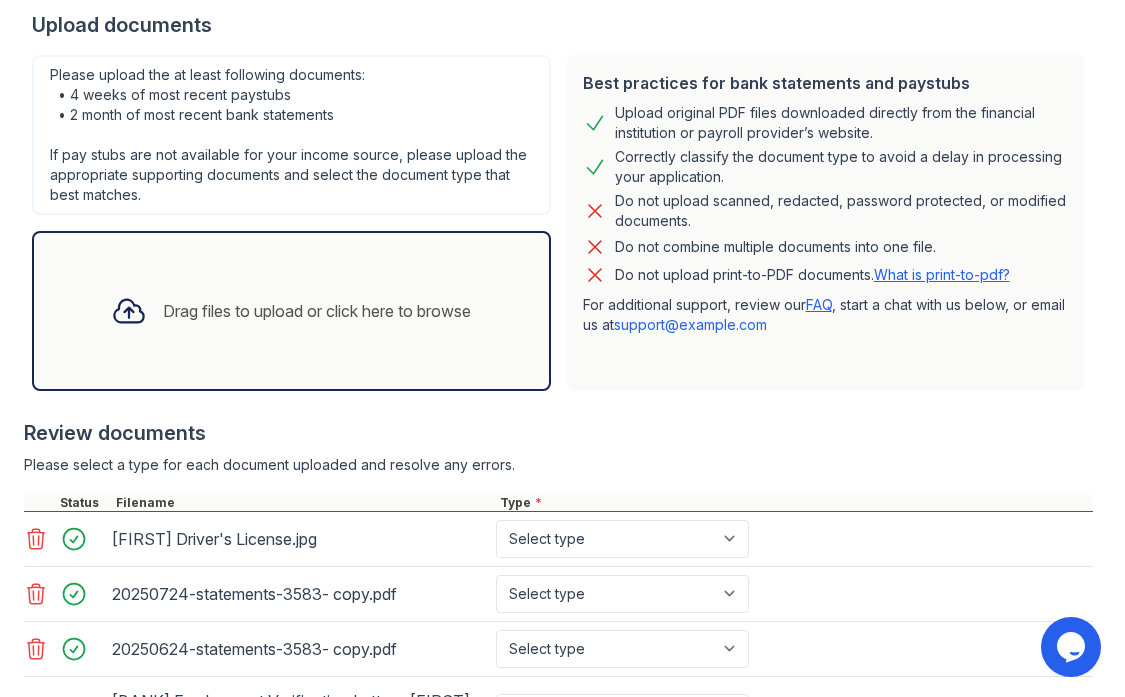 click on "Drag files to upload or click here to browse" at bounding box center [317, 311] 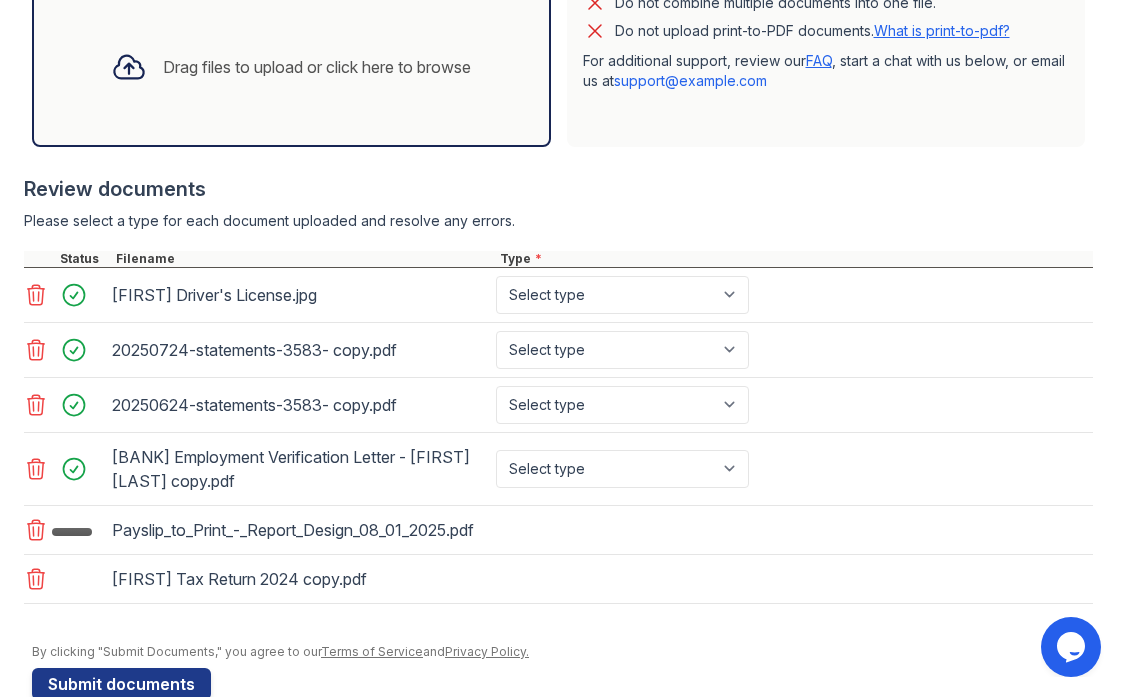 scroll, scrollTop: 708, scrollLeft: 0, axis: vertical 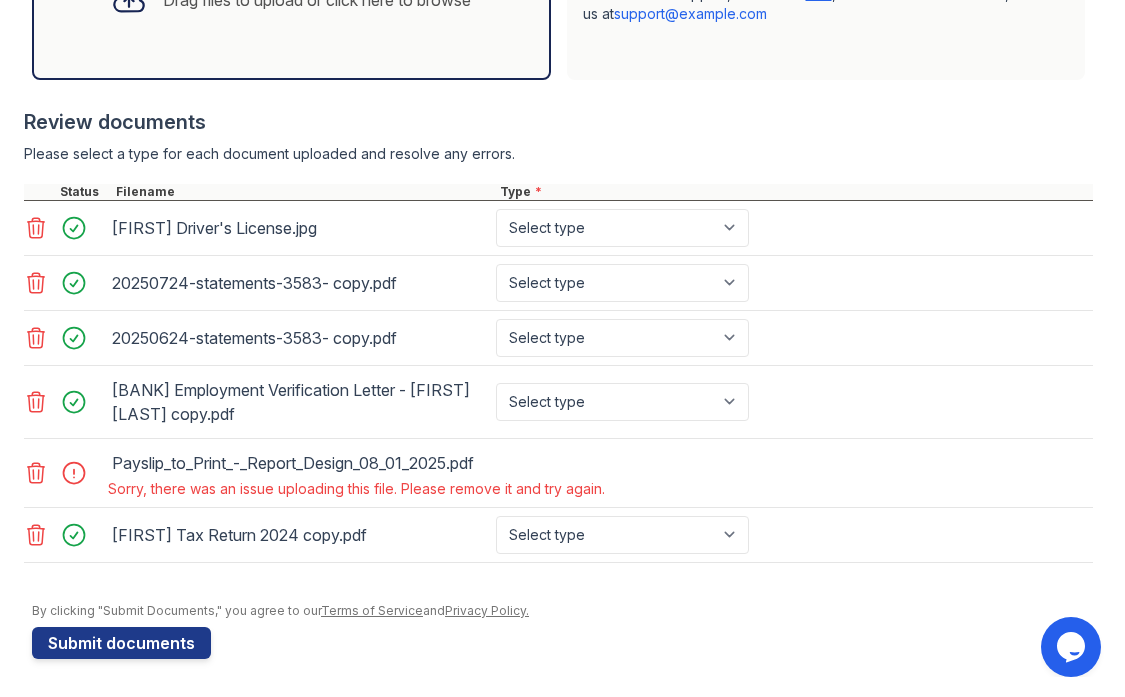 click on "Drag files to upload or click here to browse" at bounding box center (291, 0) 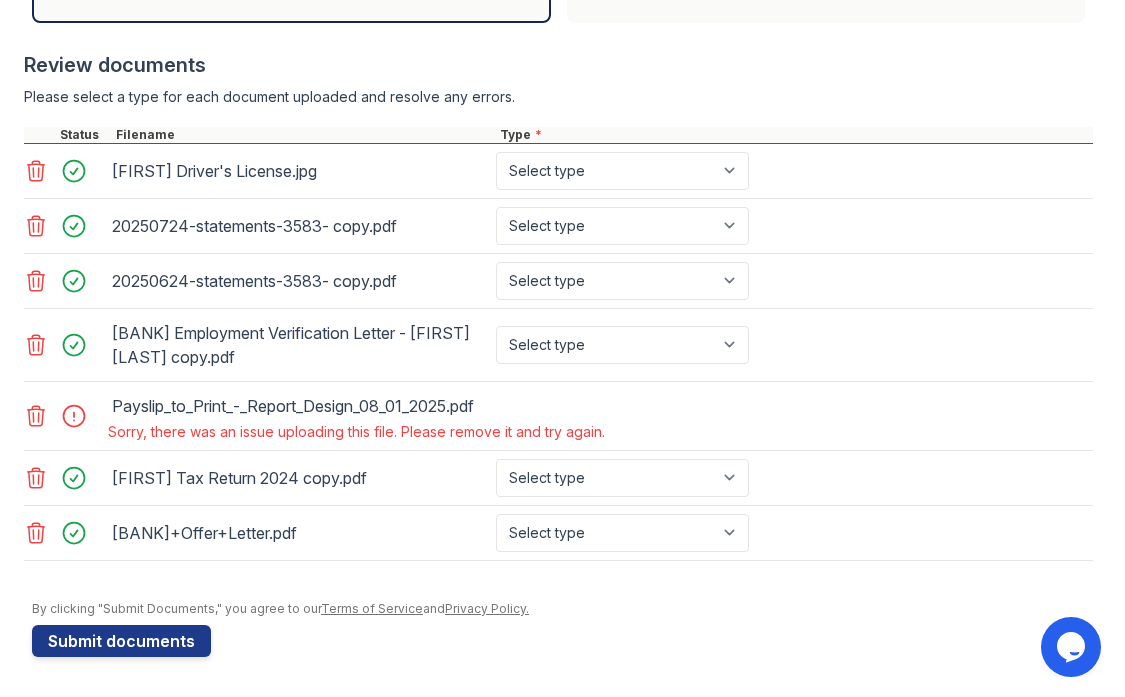 scroll, scrollTop: 789, scrollLeft: 0, axis: vertical 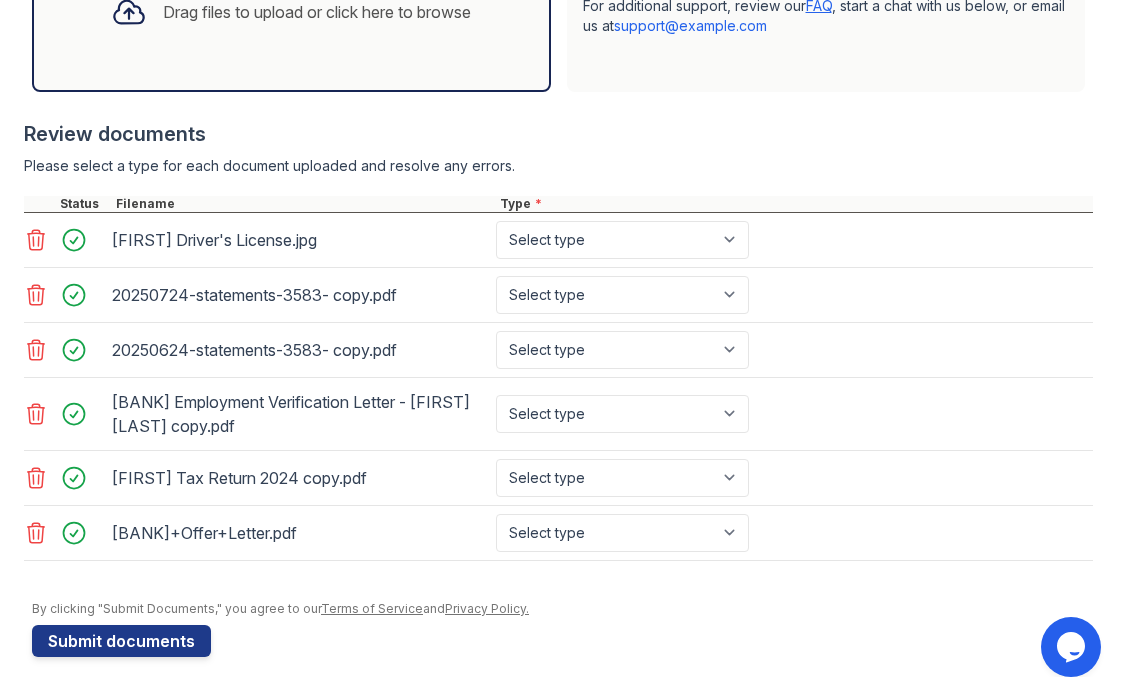 click on "Drag files to upload or click here to browse" at bounding box center [291, 12] 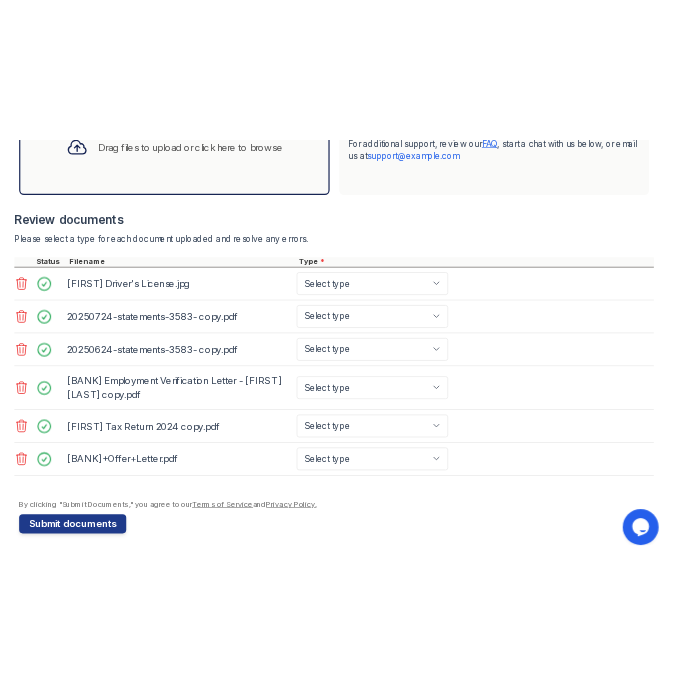 scroll, scrollTop: 769, scrollLeft: 0, axis: vertical 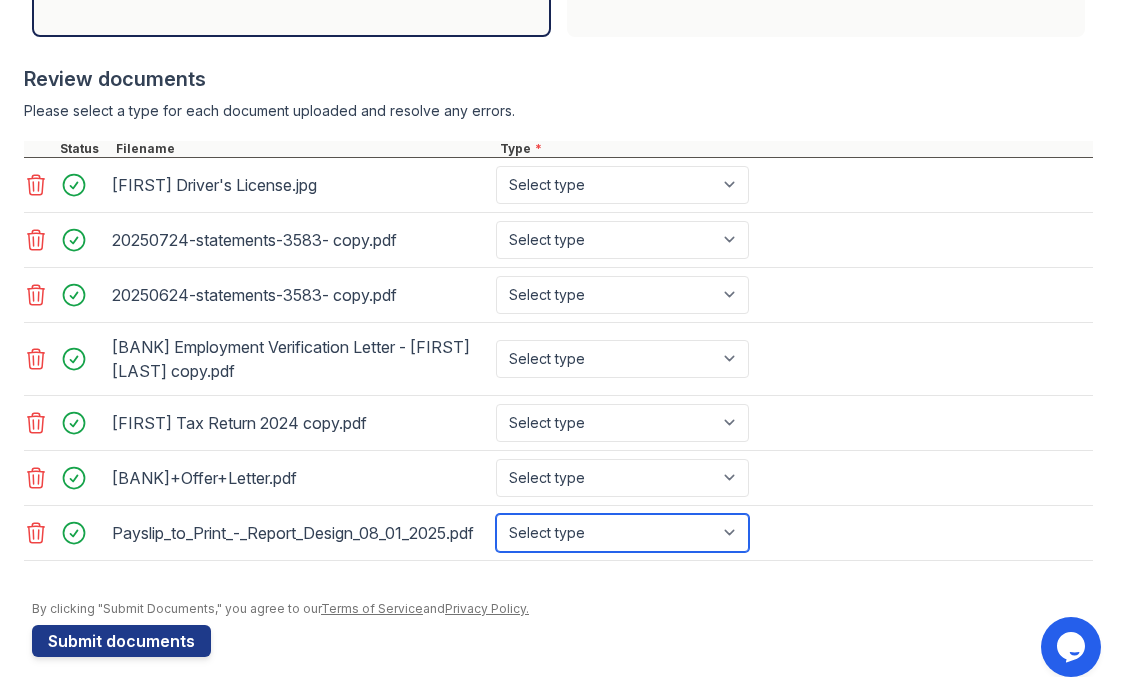 click on "Select type
Paystub
Bank Statement
Offer Letter
Tax Documents
Benefit Award Letter
Investment Account Statement
Other" at bounding box center (622, 533) 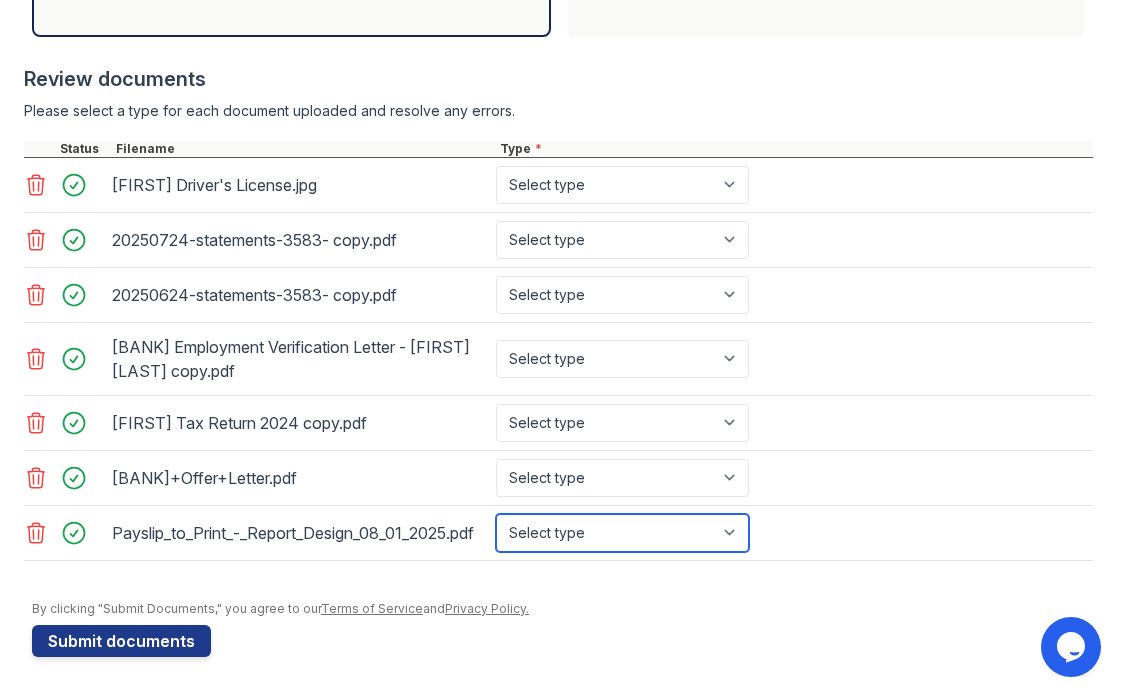 select on "paystub" 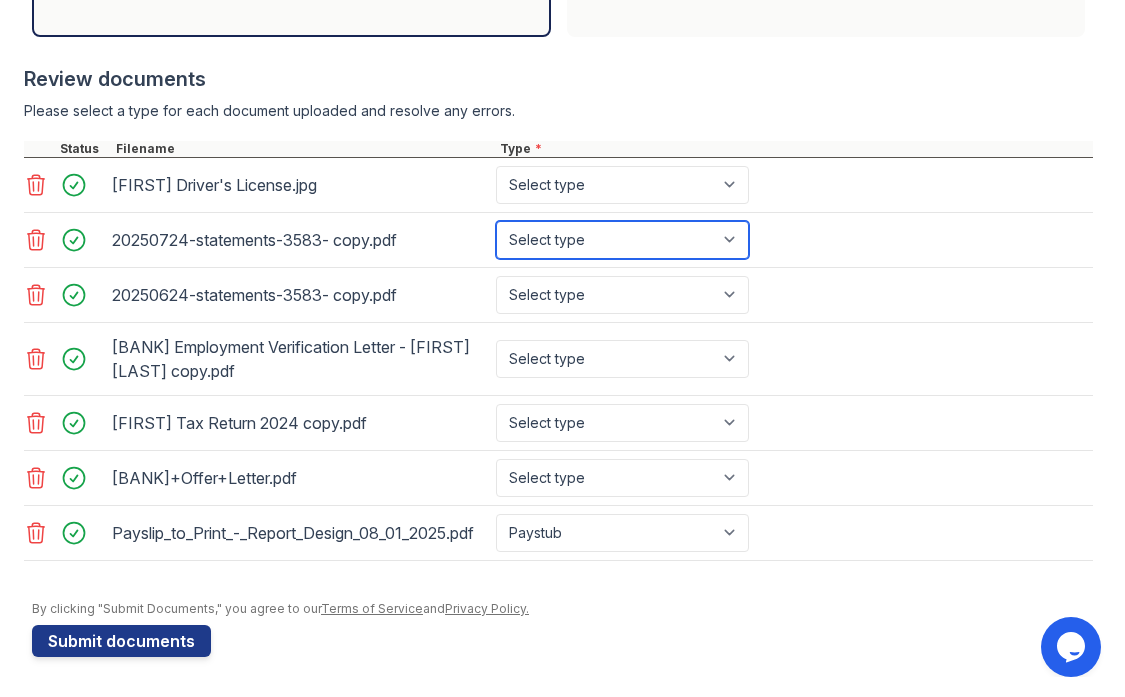 click on "Select type
Paystub
Bank Statement
Offer Letter
Tax Documents
Benefit Award Letter
Investment Account Statement
Other" at bounding box center [622, 240] 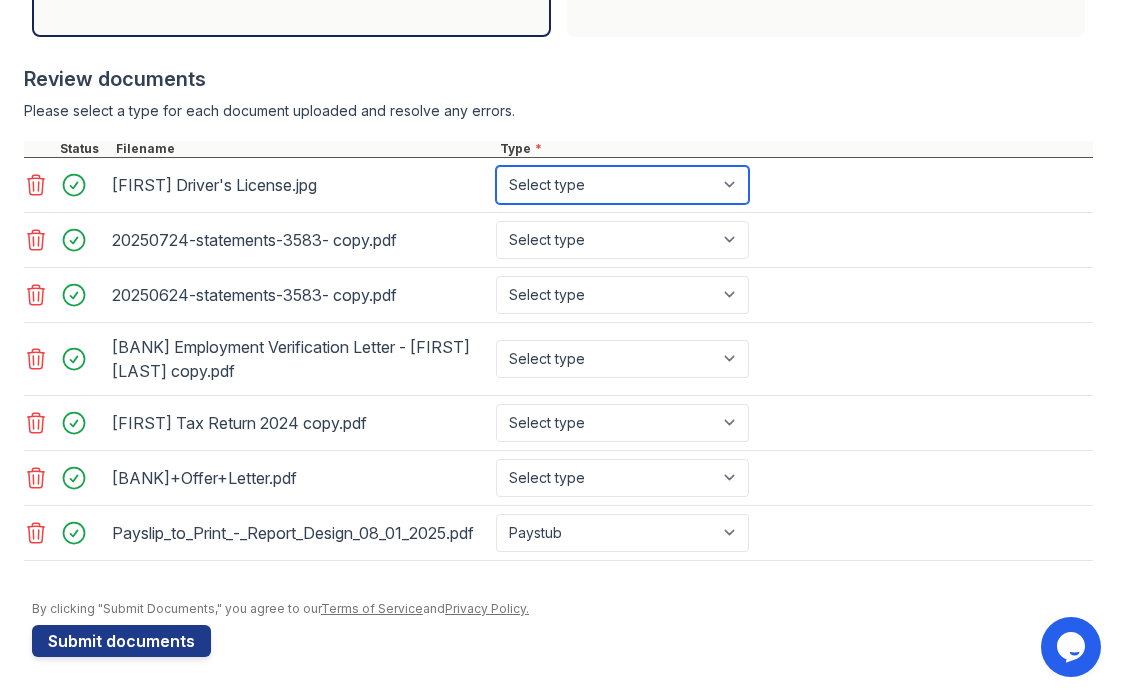 click on "Select type
Paystub
Bank Statement
Offer Letter
Tax Documents
Benefit Award Letter
Investment Account Statement
Other" at bounding box center (622, 185) 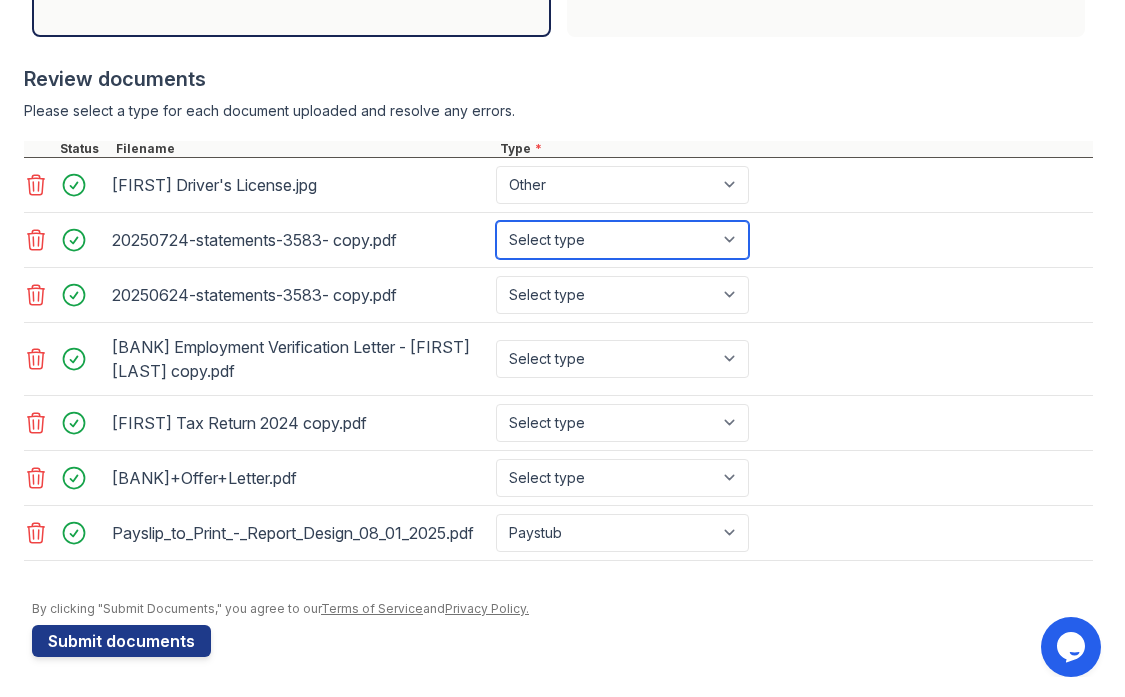 click on "Select type
Paystub
Bank Statement
Offer Letter
Tax Documents
Benefit Award Letter
Investment Account Statement
Other" at bounding box center [622, 240] 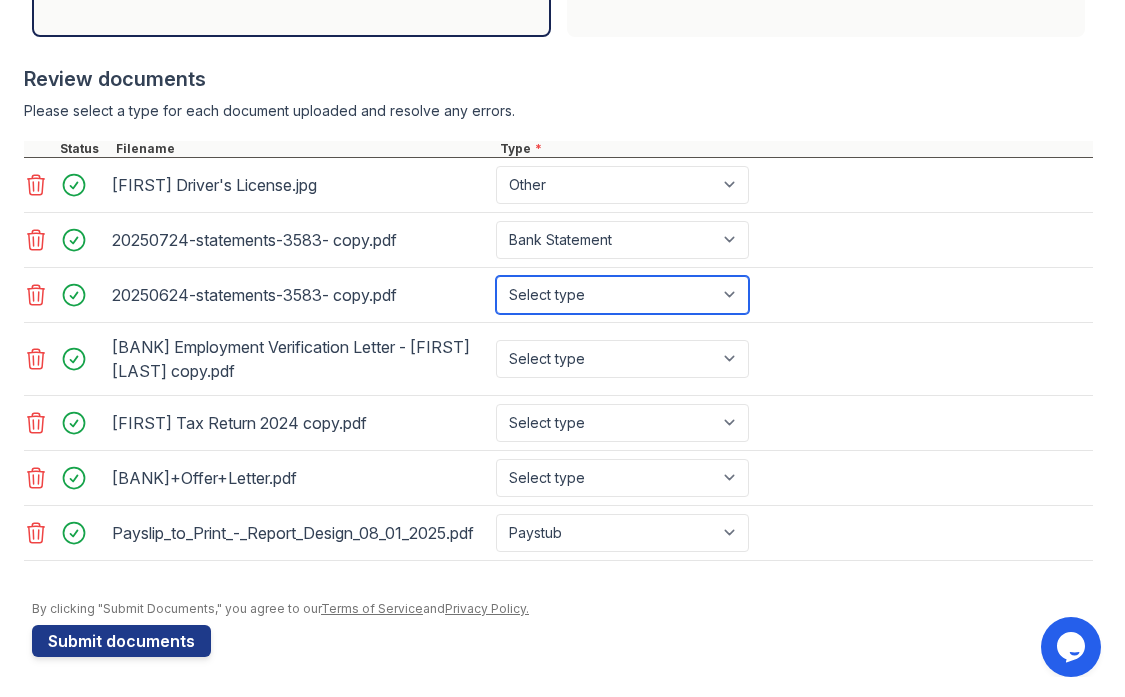 click on "Select type
Paystub
Bank Statement
Offer Letter
Tax Documents
Benefit Award Letter
Investment Account Statement
Other" at bounding box center [622, 295] 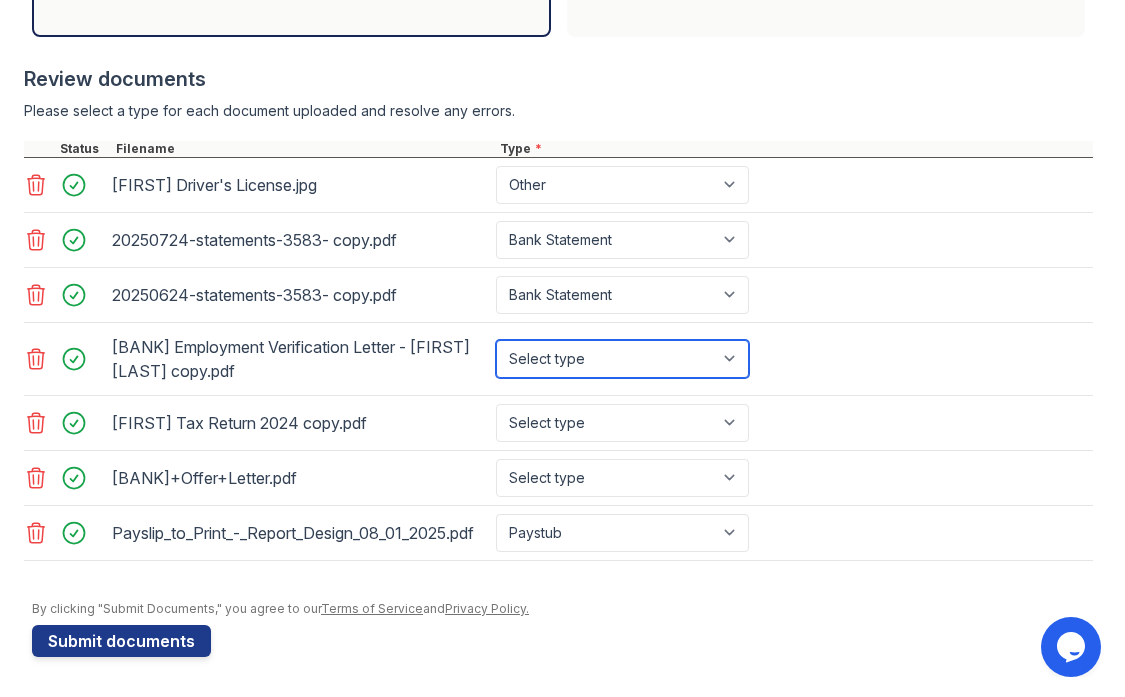click on "Select type
Paystub
Bank Statement
Offer Letter
Tax Documents
Benefit Award Letter
Investment Account Statement
Other" at bounding box center [622, 359] 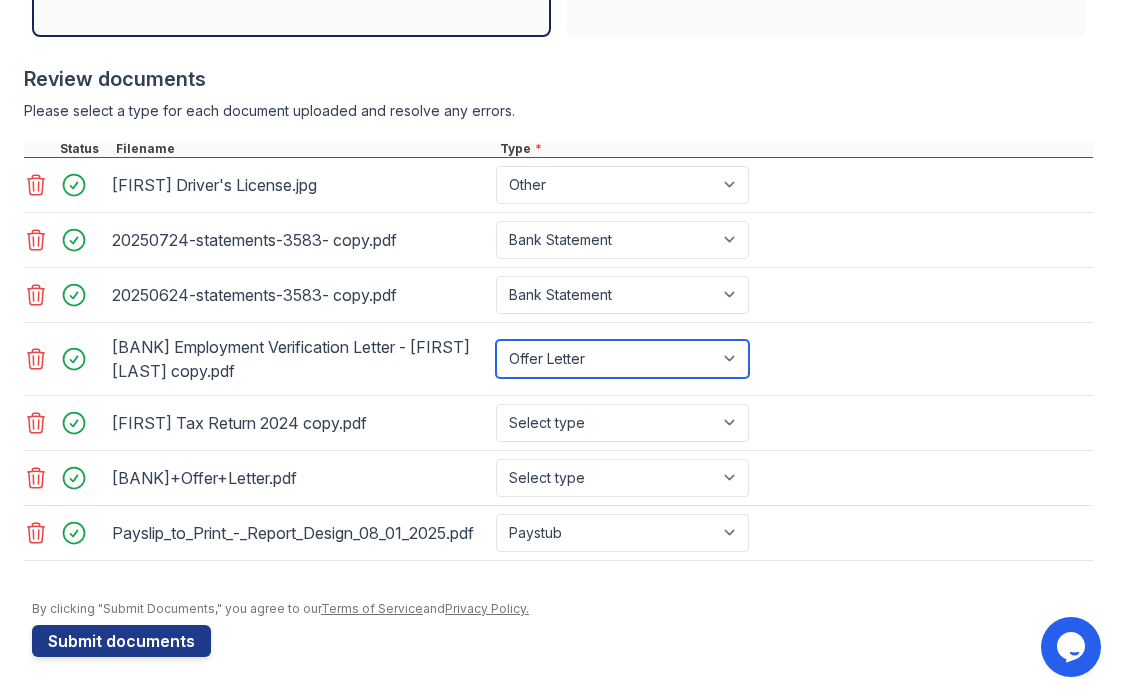 click on "Select type
Paystub
Bank Statement
Offer Letter
Tax Documents
Benefit Award Letter
Investment Account Statement
Other" at bounding box center [622, 359] 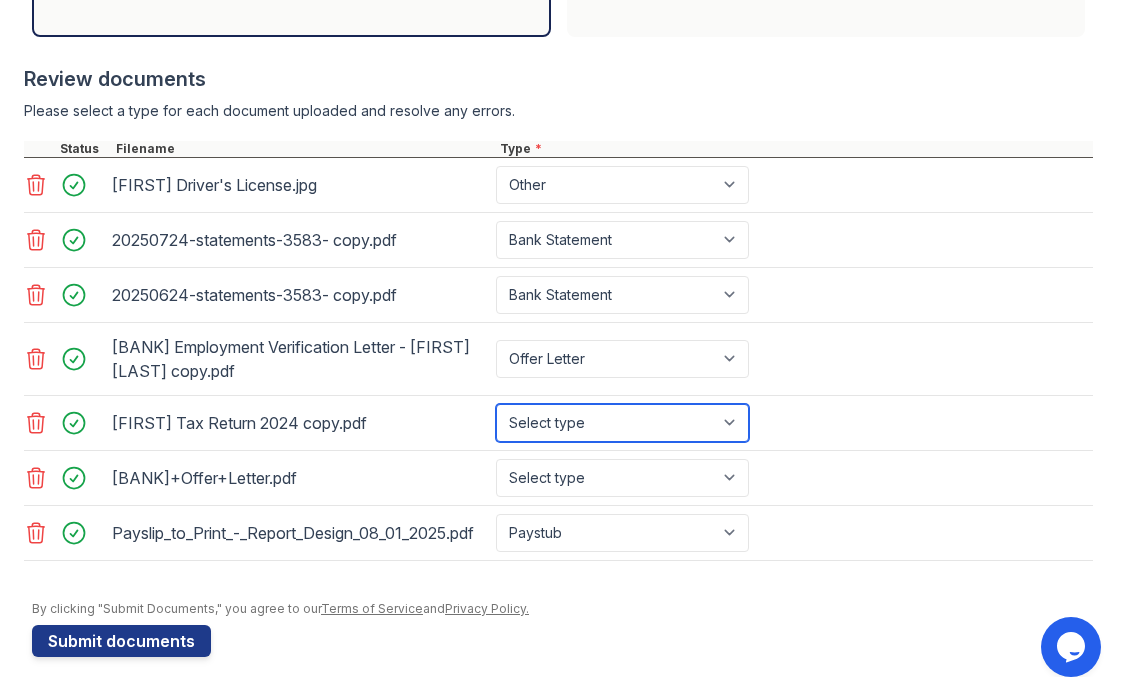 click on "Select type
Paystub
Bank Statement
Offer Letter
Tax Documents
Benefit Award Letter
Investment Account Statement
Other" at bounding box center [622, 423] 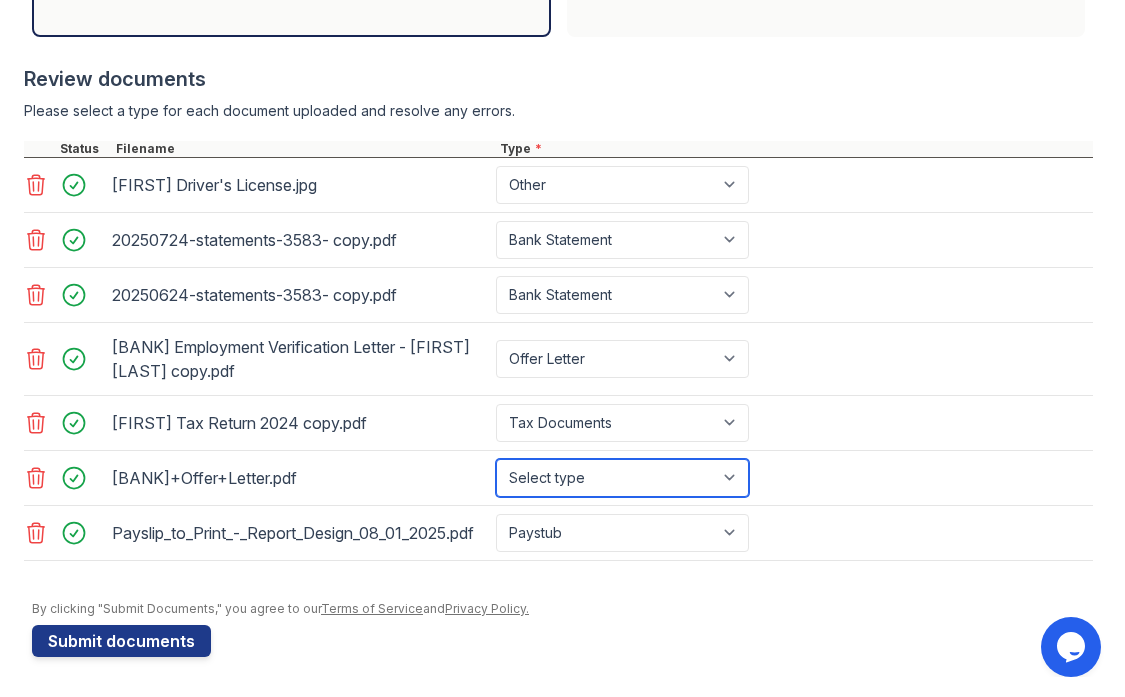 click on "Select type
Paystub
Bank Statement
Offer Letter
Tax Documents
Benefit Award Letter
Investment Account Statement
Other" at bounding box center [622, 478] 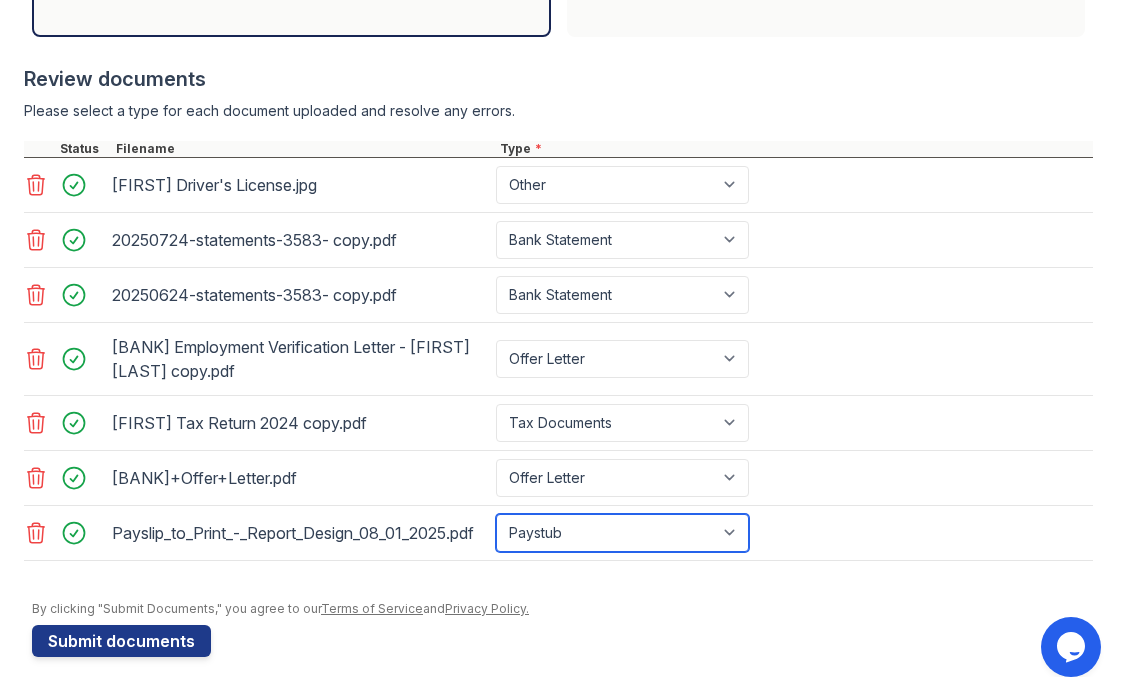 click on "Select type
Paystub
Bank Statement
Offer Letter
Tax Documents
Benefit Award Letter
Investment Account Statement
Other" at bounding box center [622, 533] 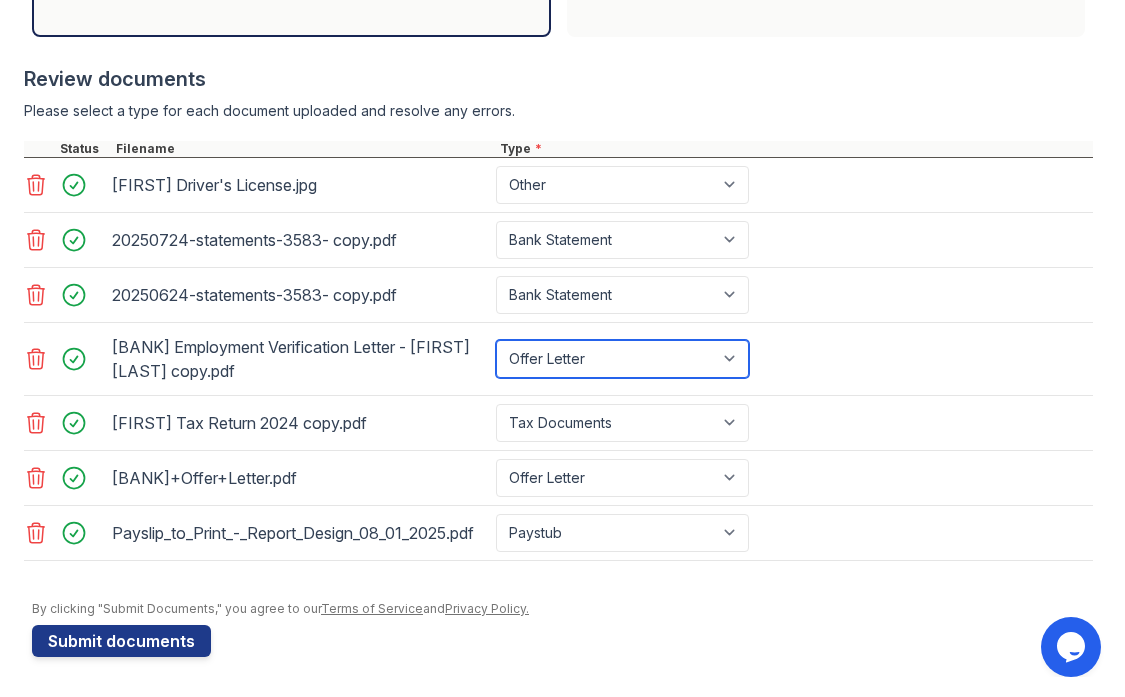 click on "Select type
Paystub
Bank Statement
Offer Letter
Tax Documents
Benefit Award Letter
Investment Account Statement
Other" at bounding box center [622, 359] 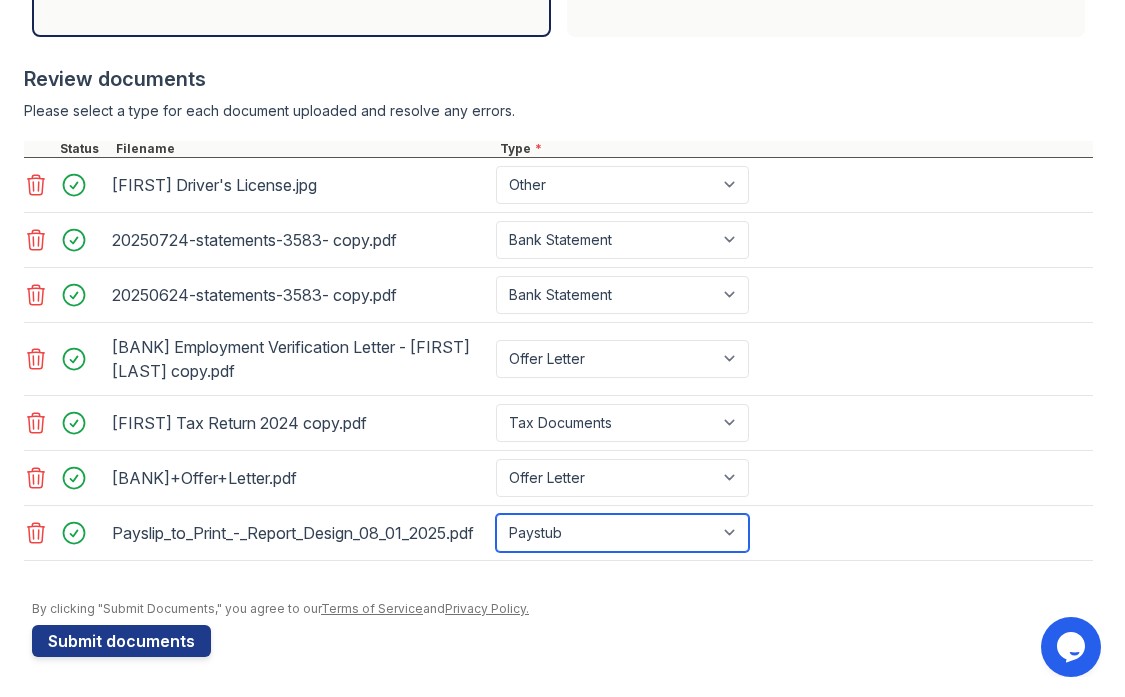 click on "Select type
Paystub
Bank Statement
Offer Letter
Tax Documents
Benefit Award Letter
Investment Account Statement
Other" at bounding box center [622, 533] 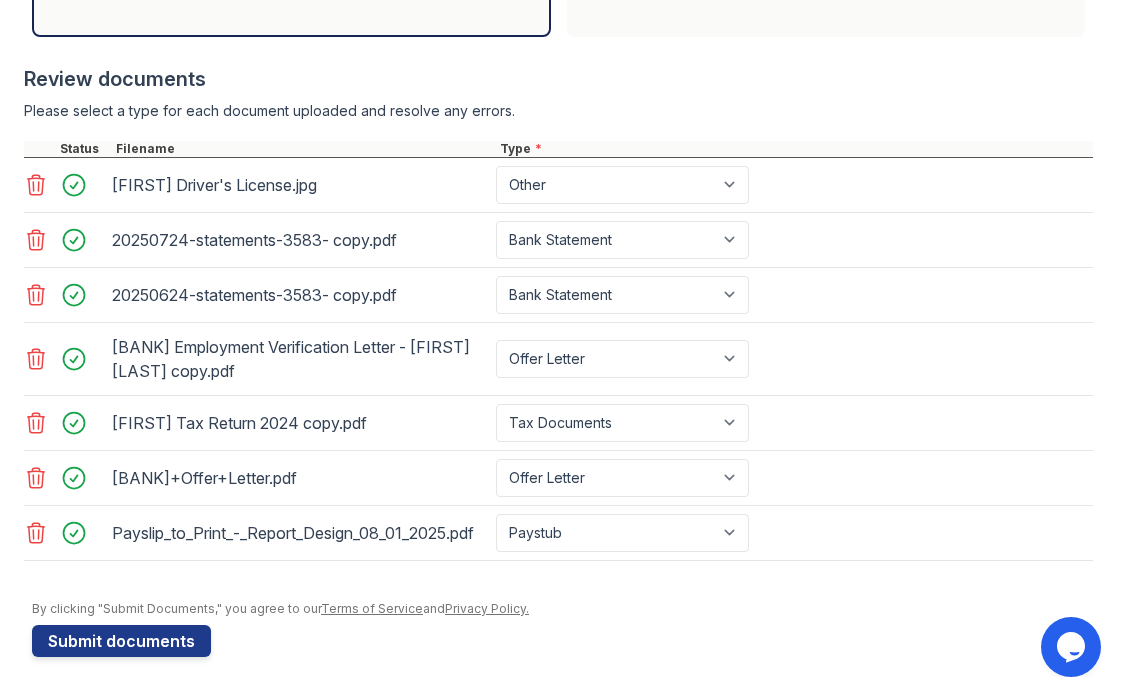 click on "Please select a type for each document uploaded and resolve any errors." at bounding box center [558, 111] 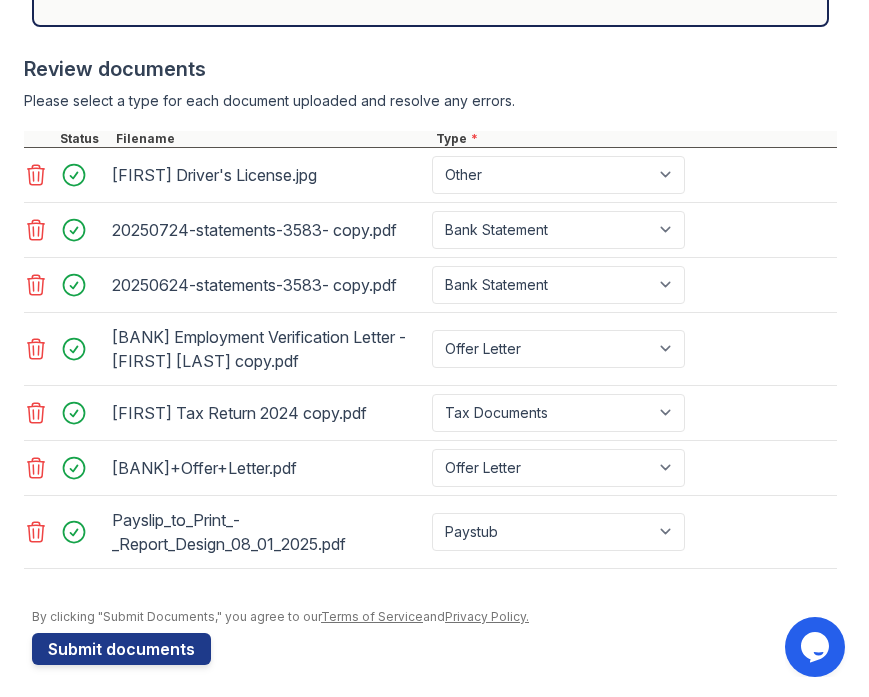 scroll, scrollTop: 993, scrollLeft: 0, axis: vertical 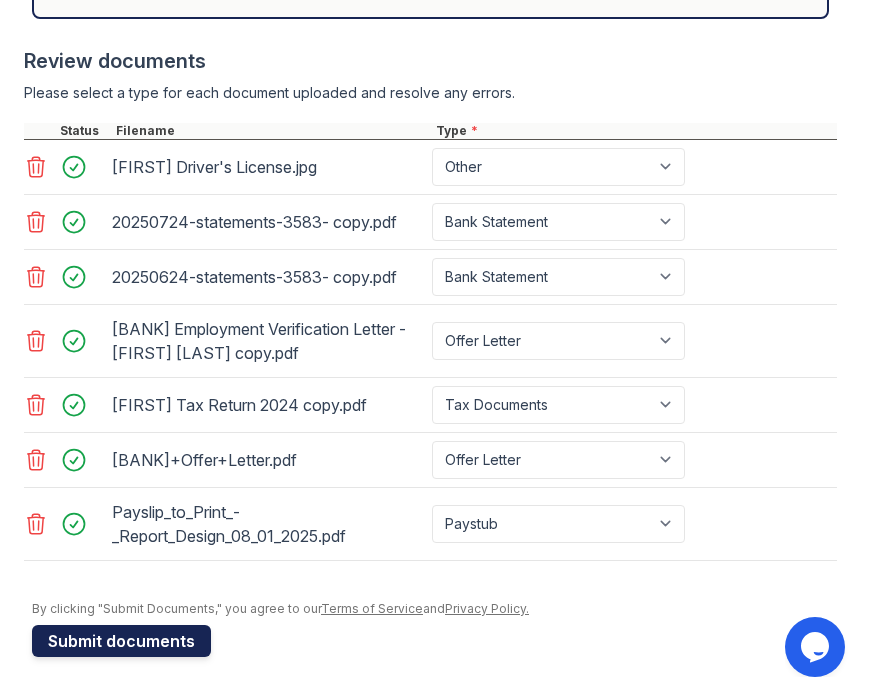 click on "Submit documents" at bounding box center (121, 641) 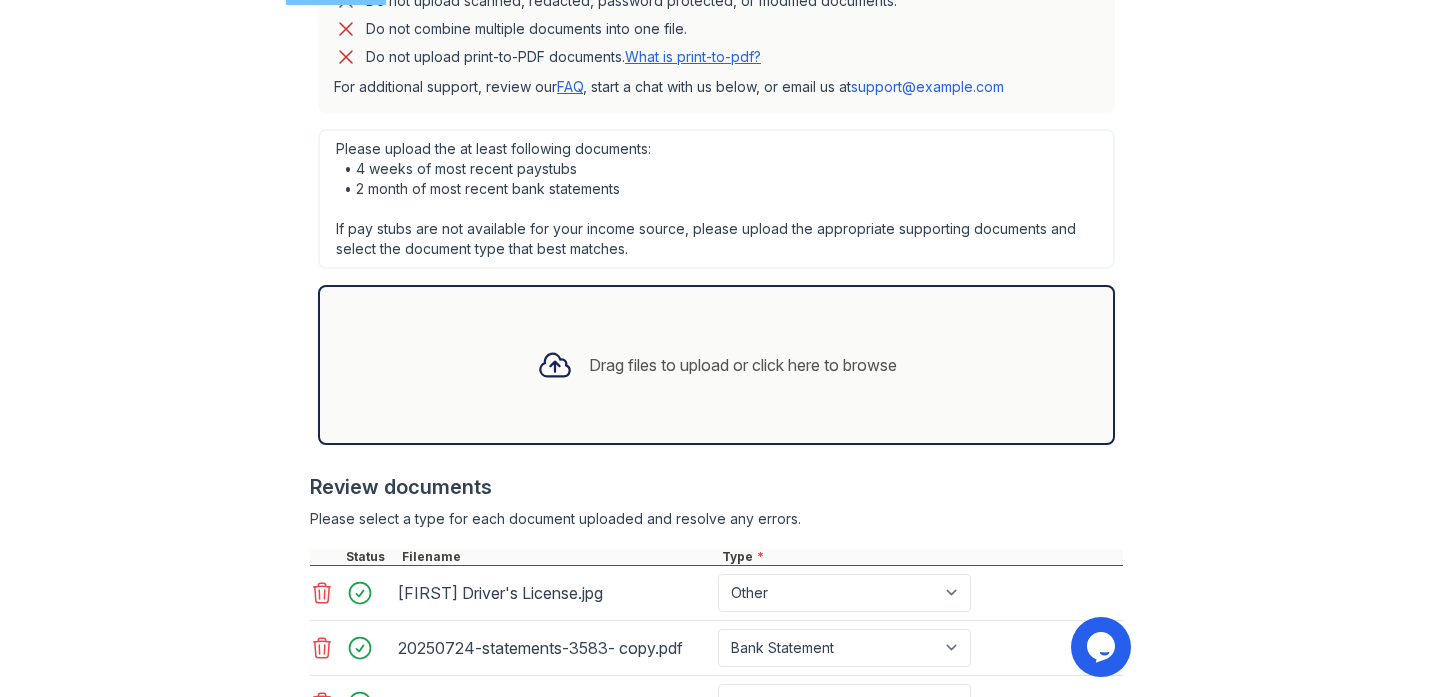 scroll, scrollTop: 0, scrollLeft: 0, axis: both 